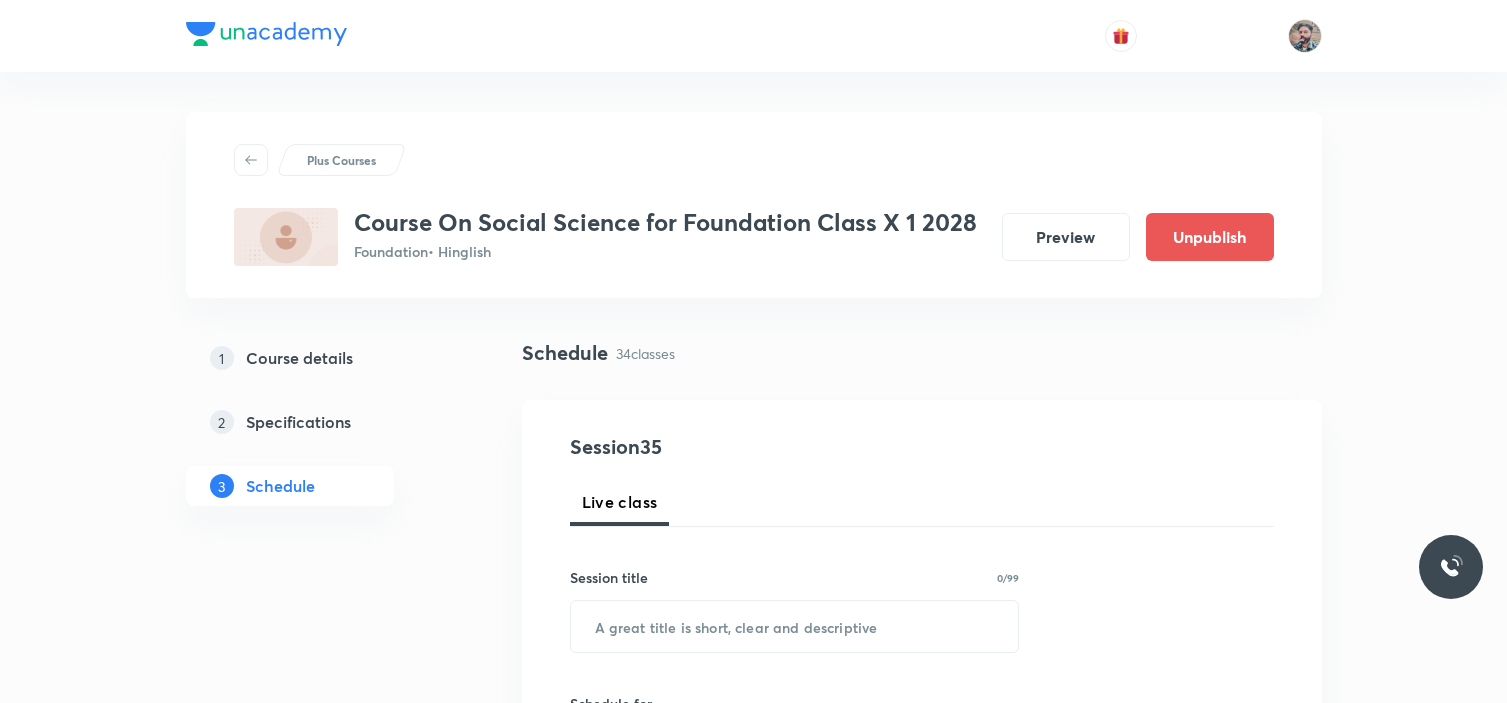 scroll, scrollTop: 0, scrollLeft: 0, axis: both 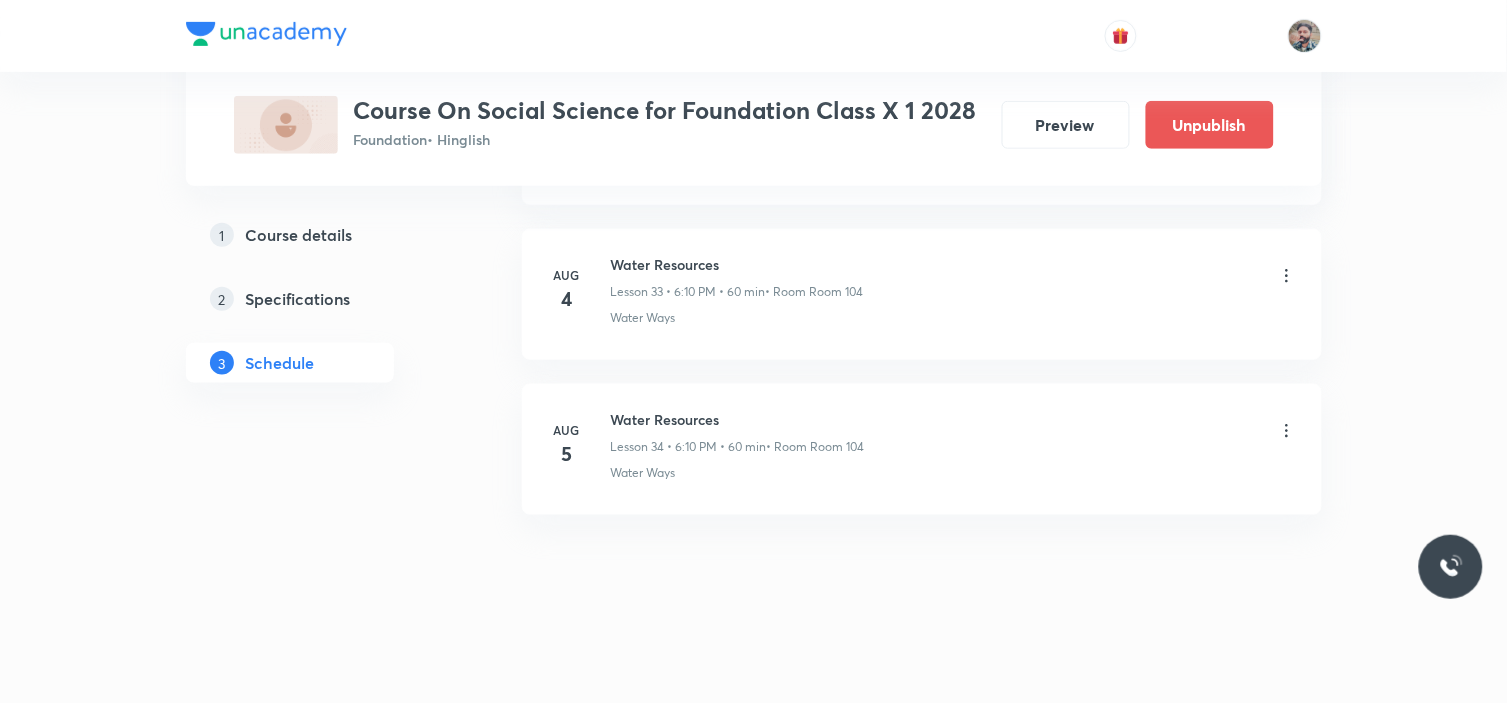 click 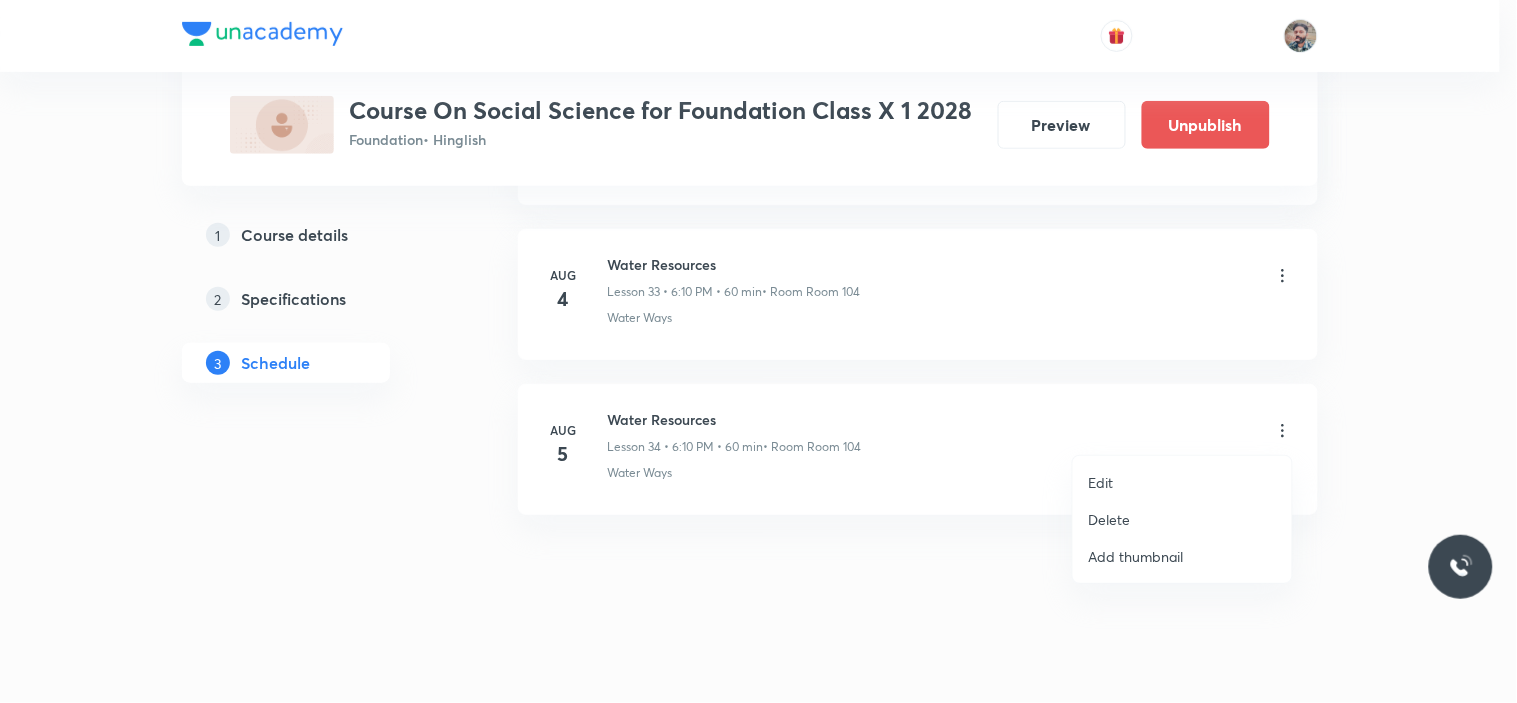 click on "Delete" at bounding box center (1110, 519) 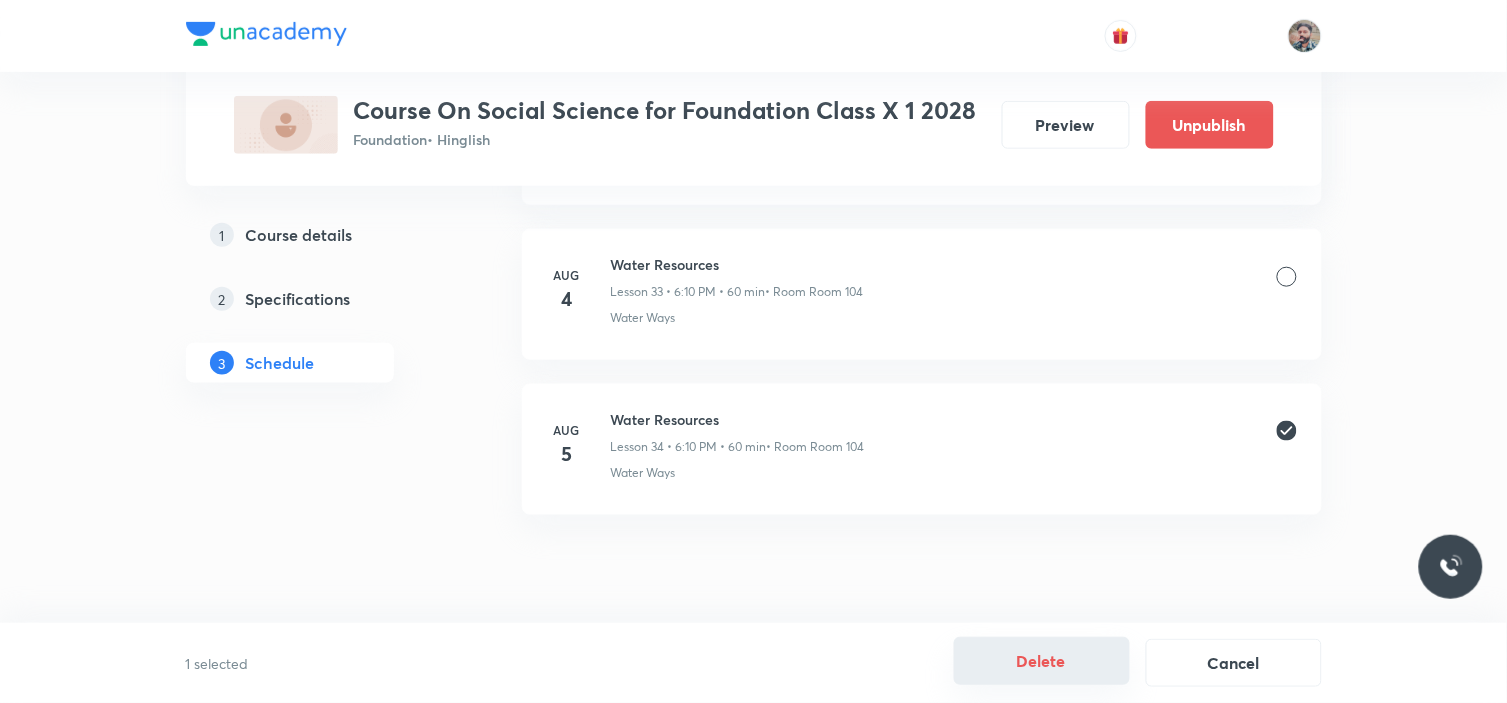 click on "Delete" at bounding box center [1042, 661] 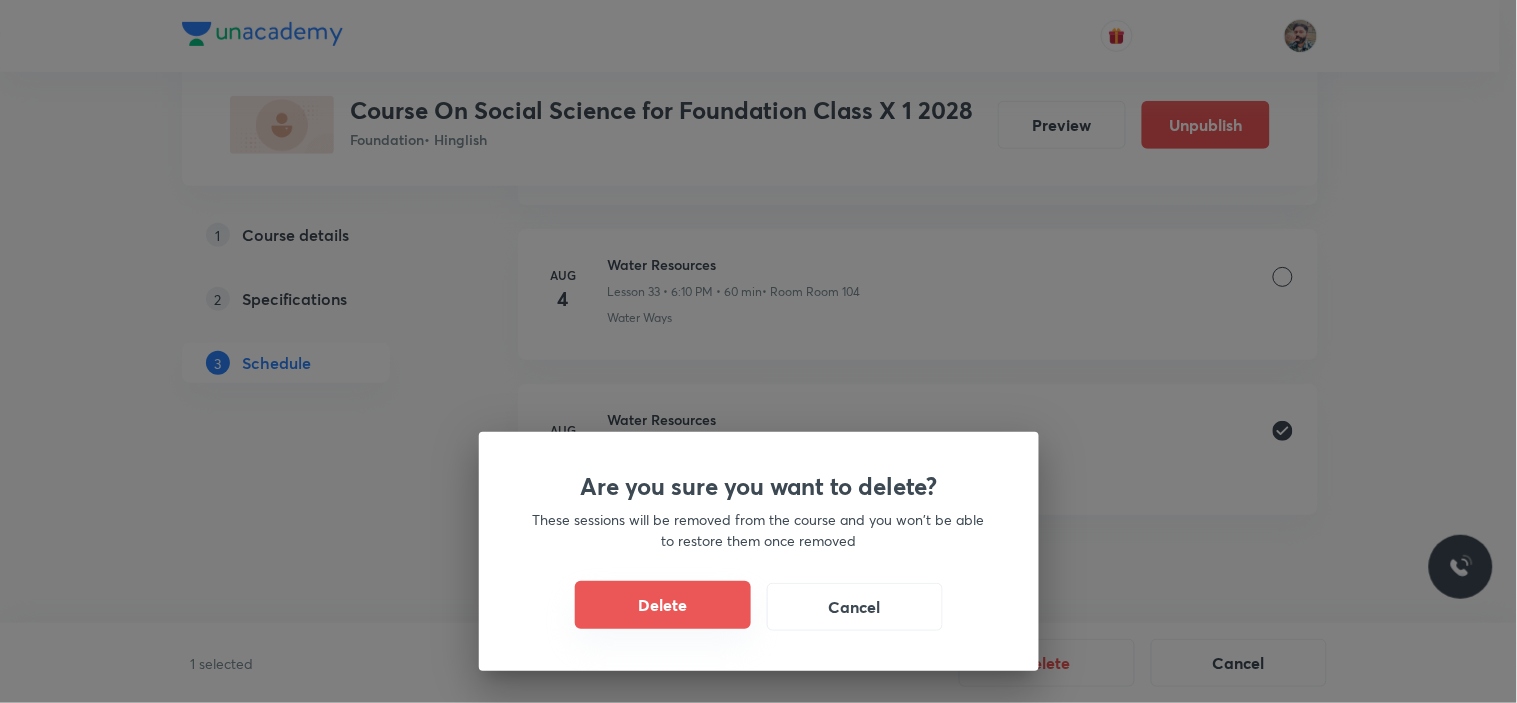 click on "Delete" at bounding box center (663, 605) 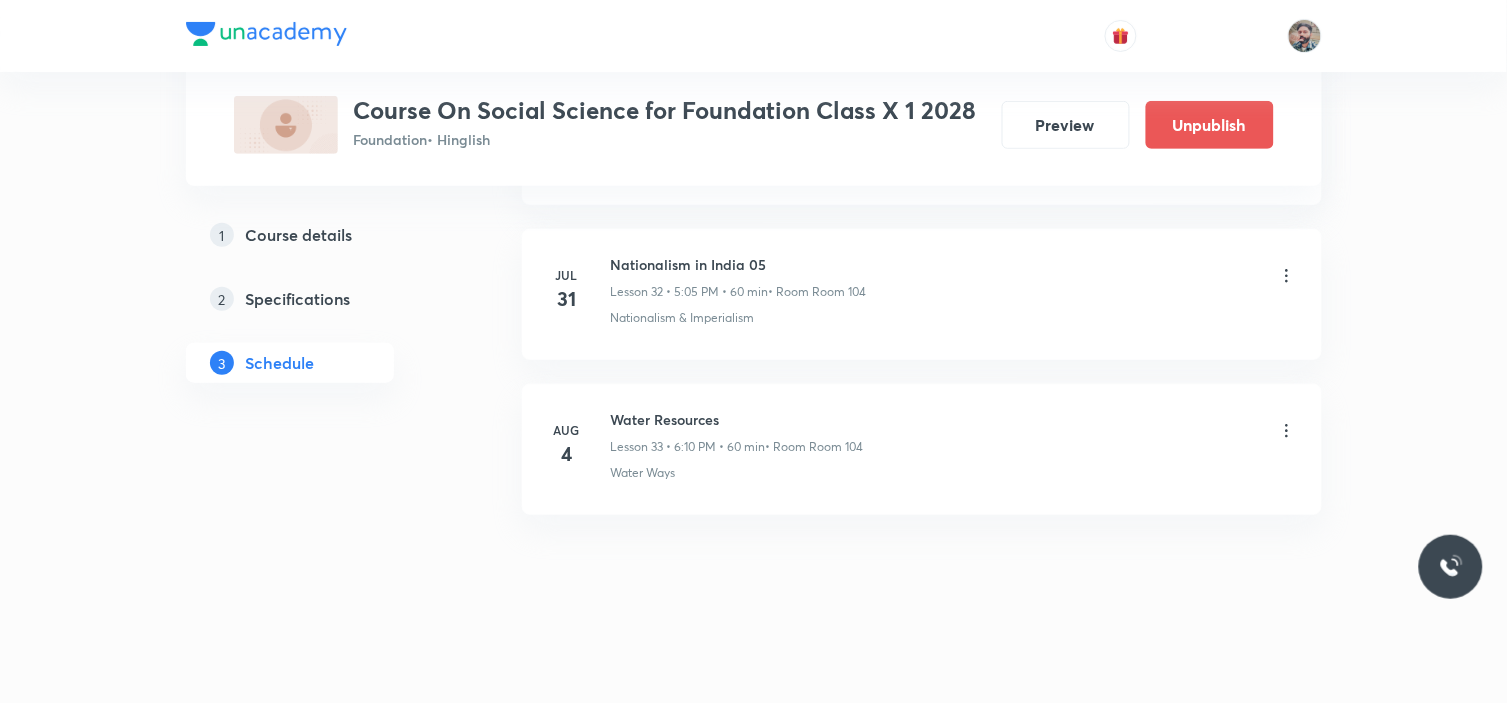 scroll, scrollTop: 6024, scrollLeft: 0, axis: vertical 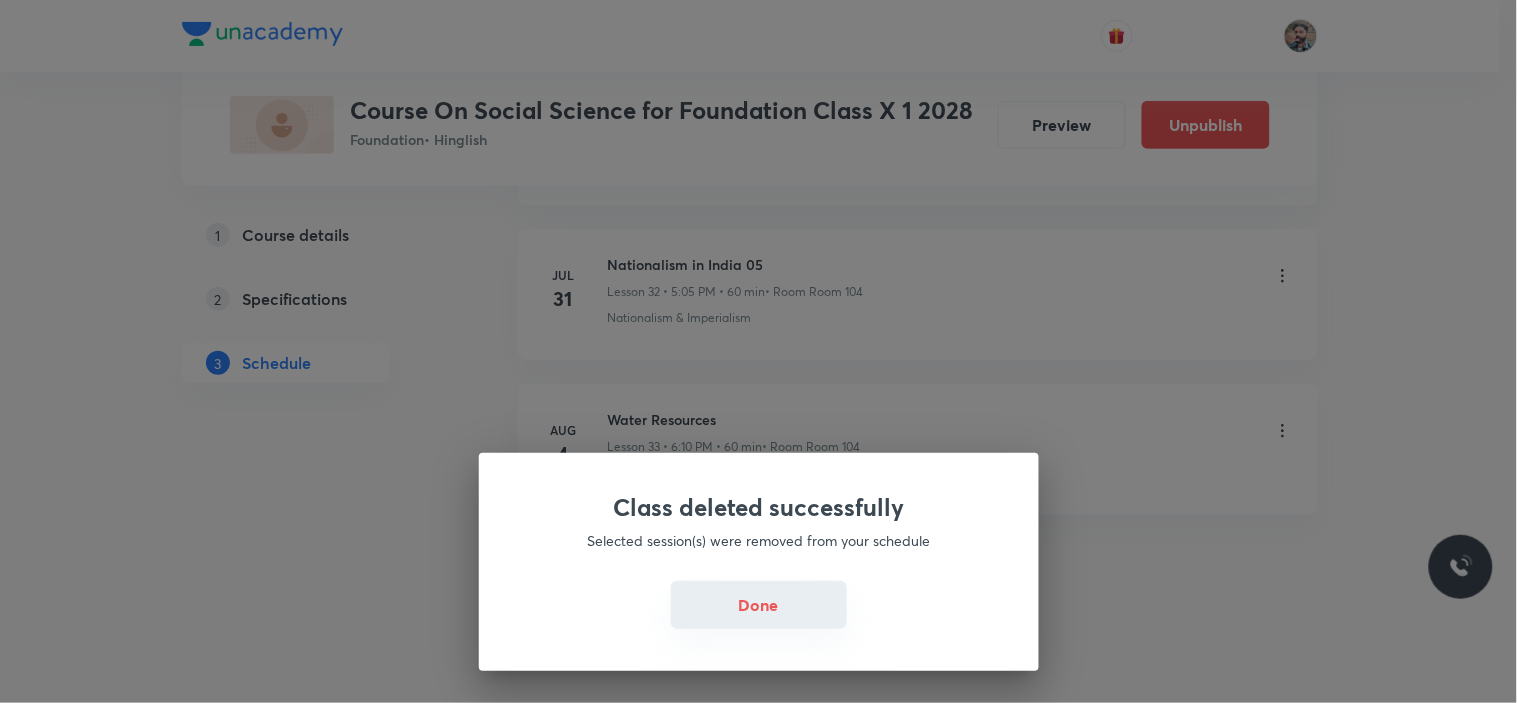 click on "Done" at bounding box center (759, 605) 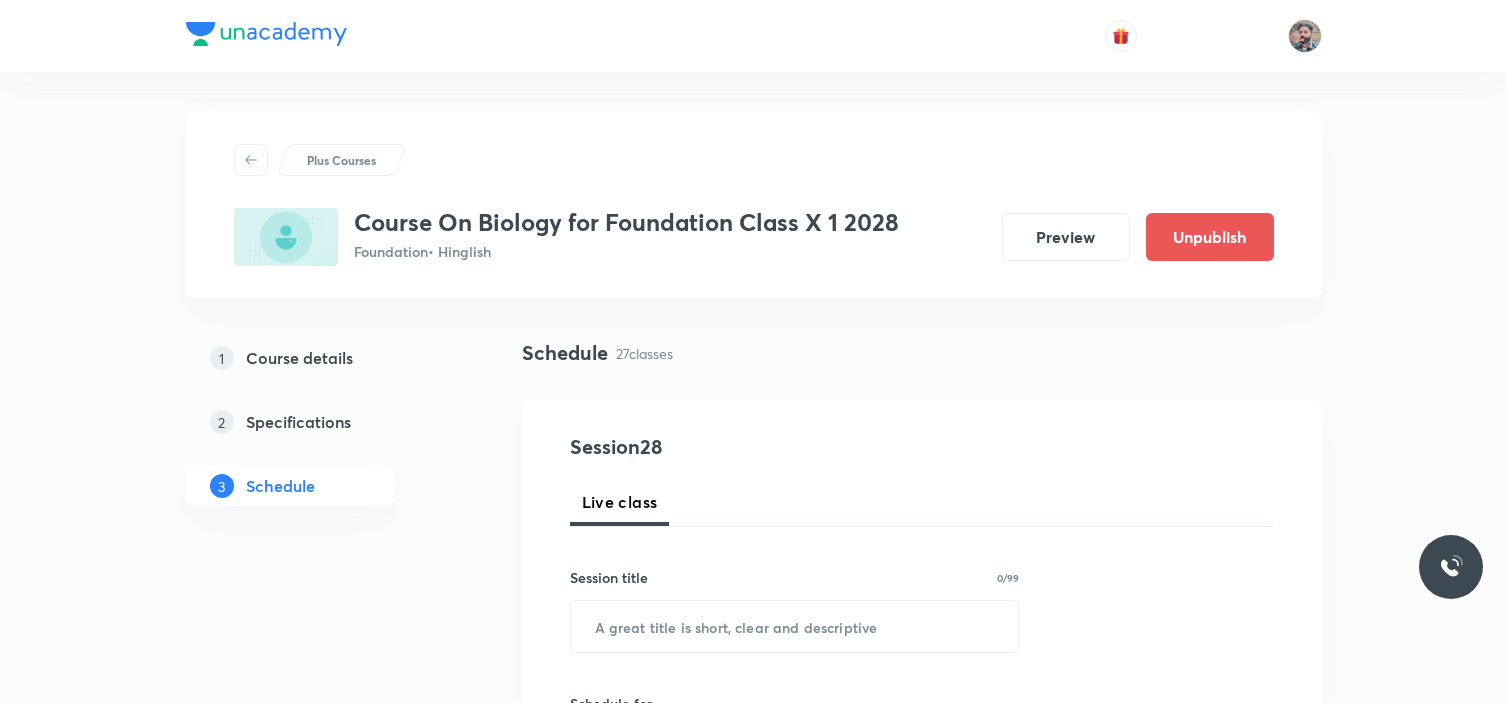 scroll, scrollTop: 0, scrollLeft: 0, axis: both 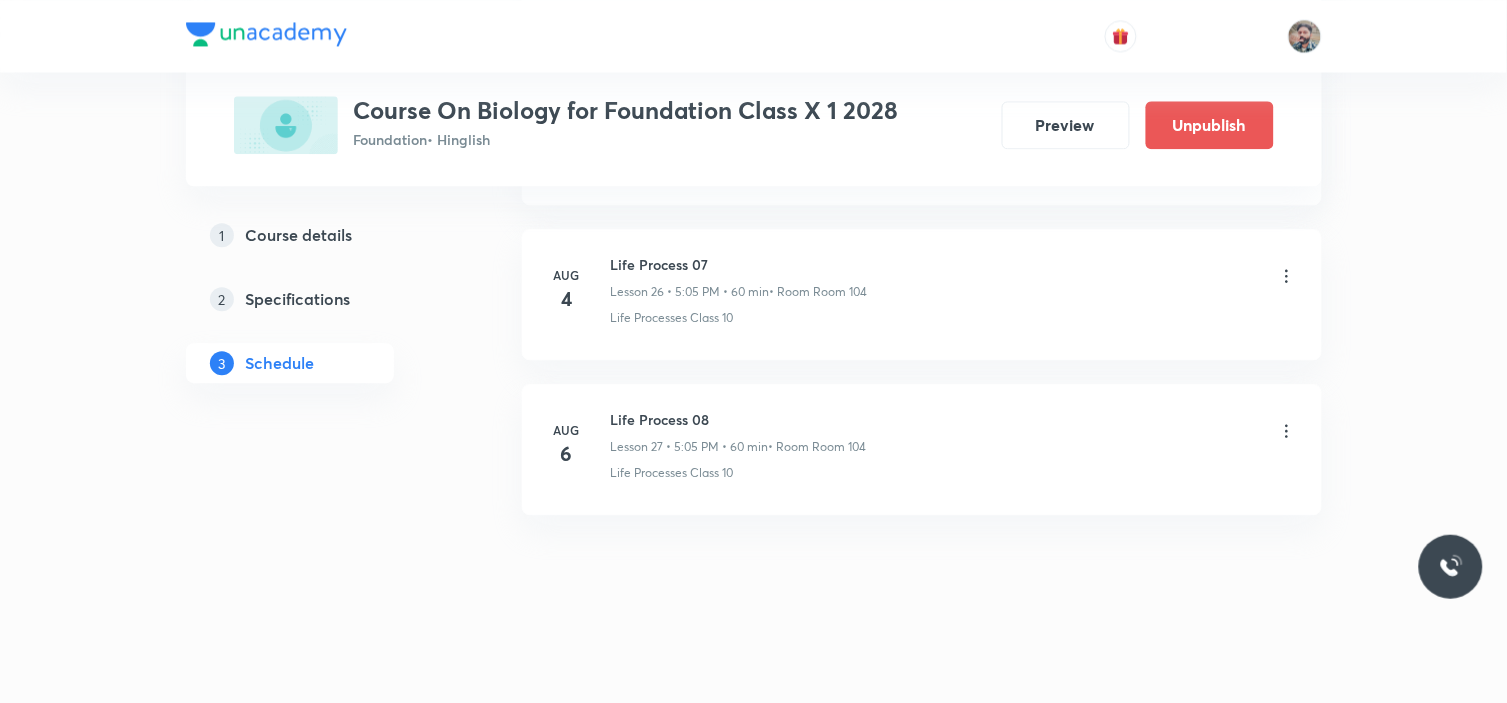 click 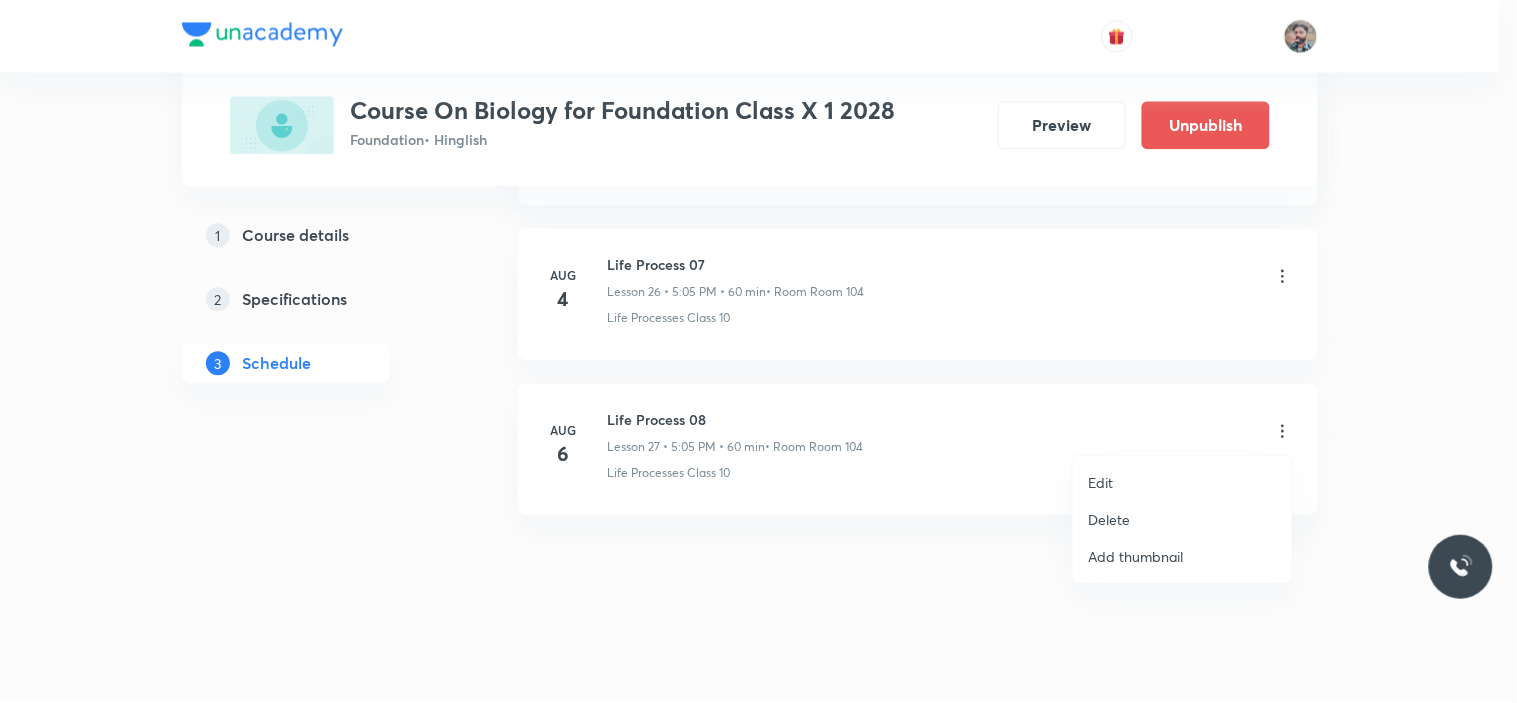 click on "Edit" at bounding box center (1182, 482) 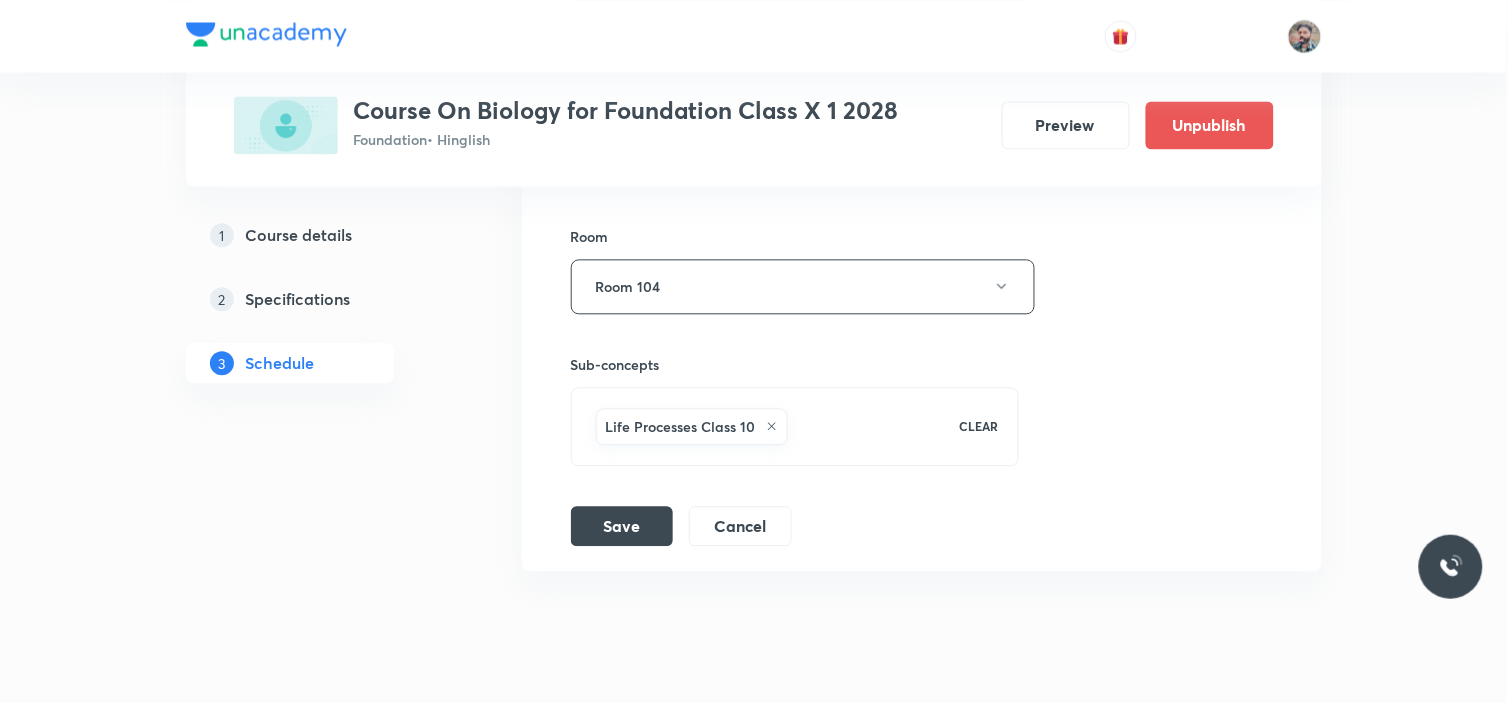 scroll, scrollTop: 4830, scrollLeft: 0, axis: vertical 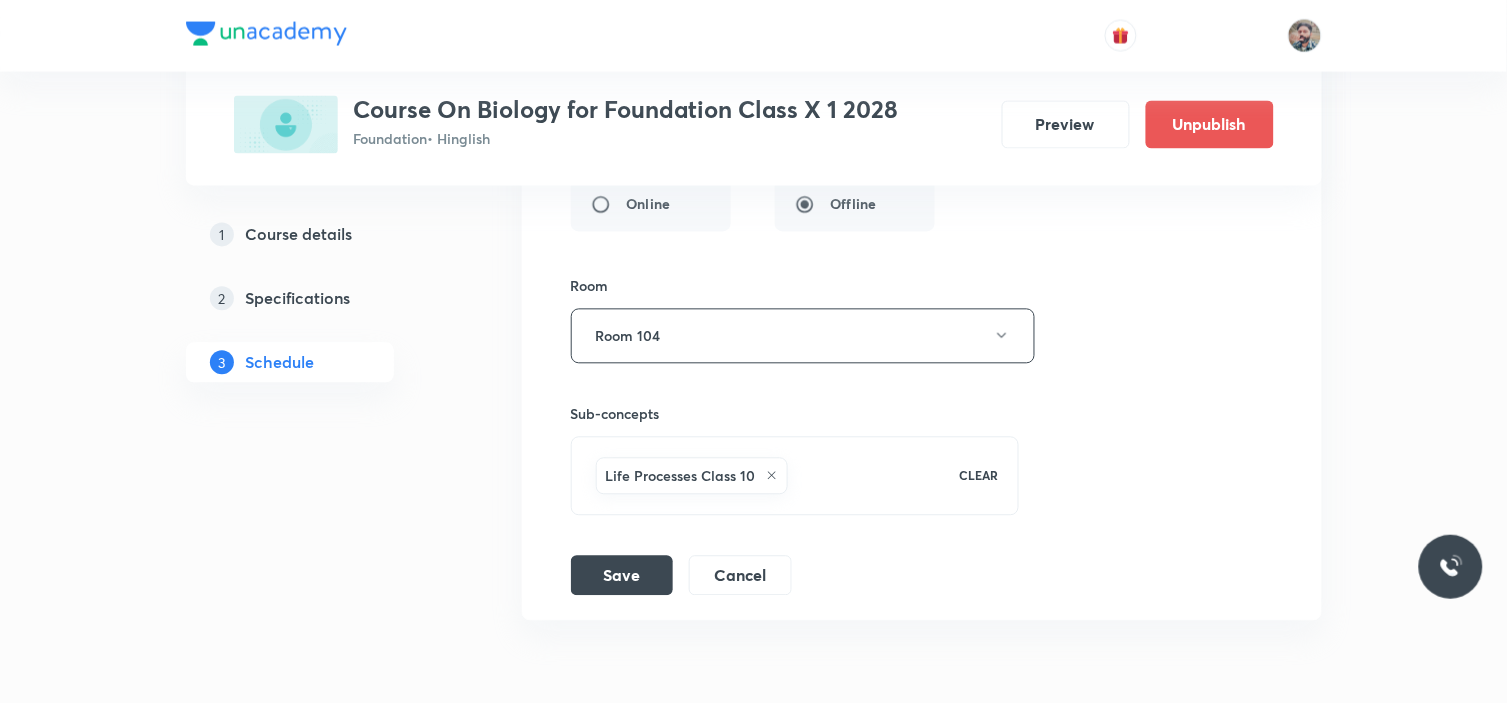 click 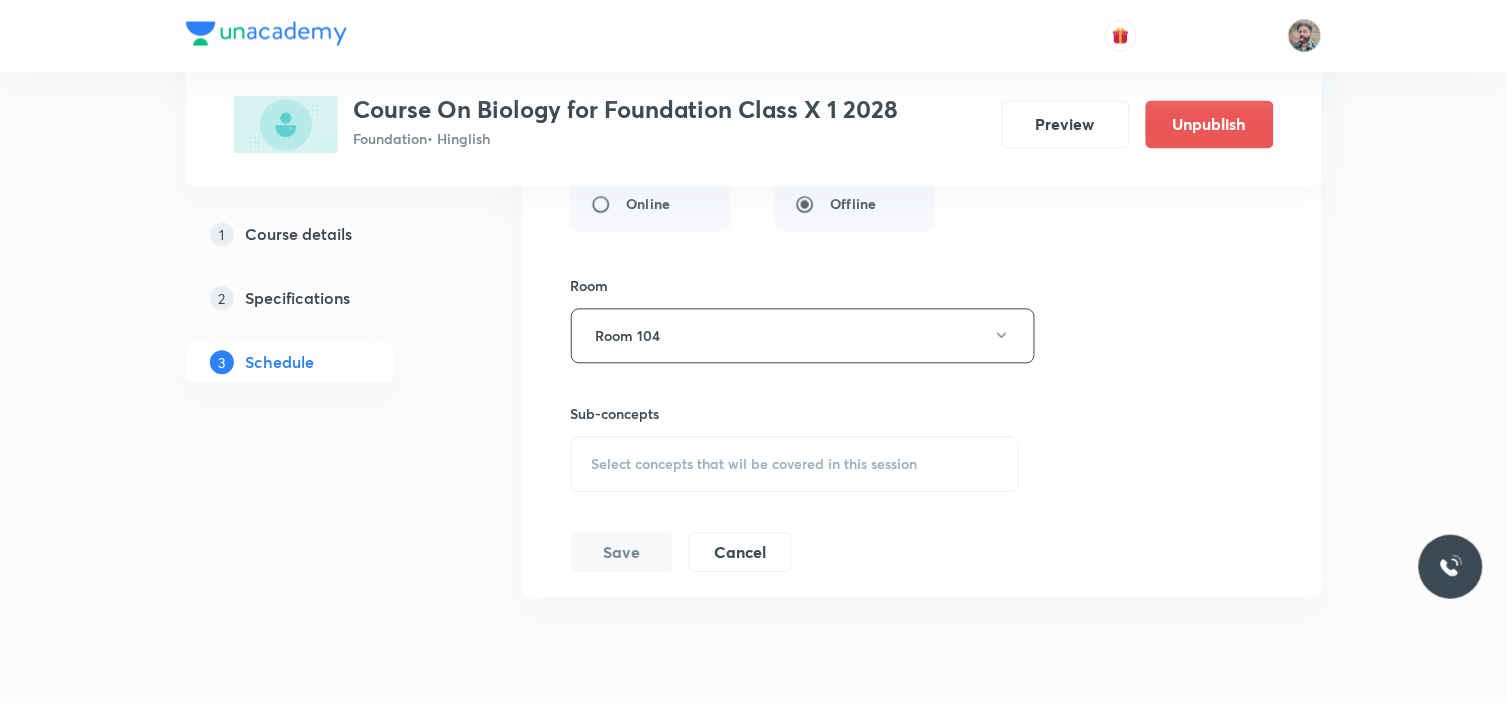 click on "Select concepts that wil be covered in this session" at bounding box center (755, 465) 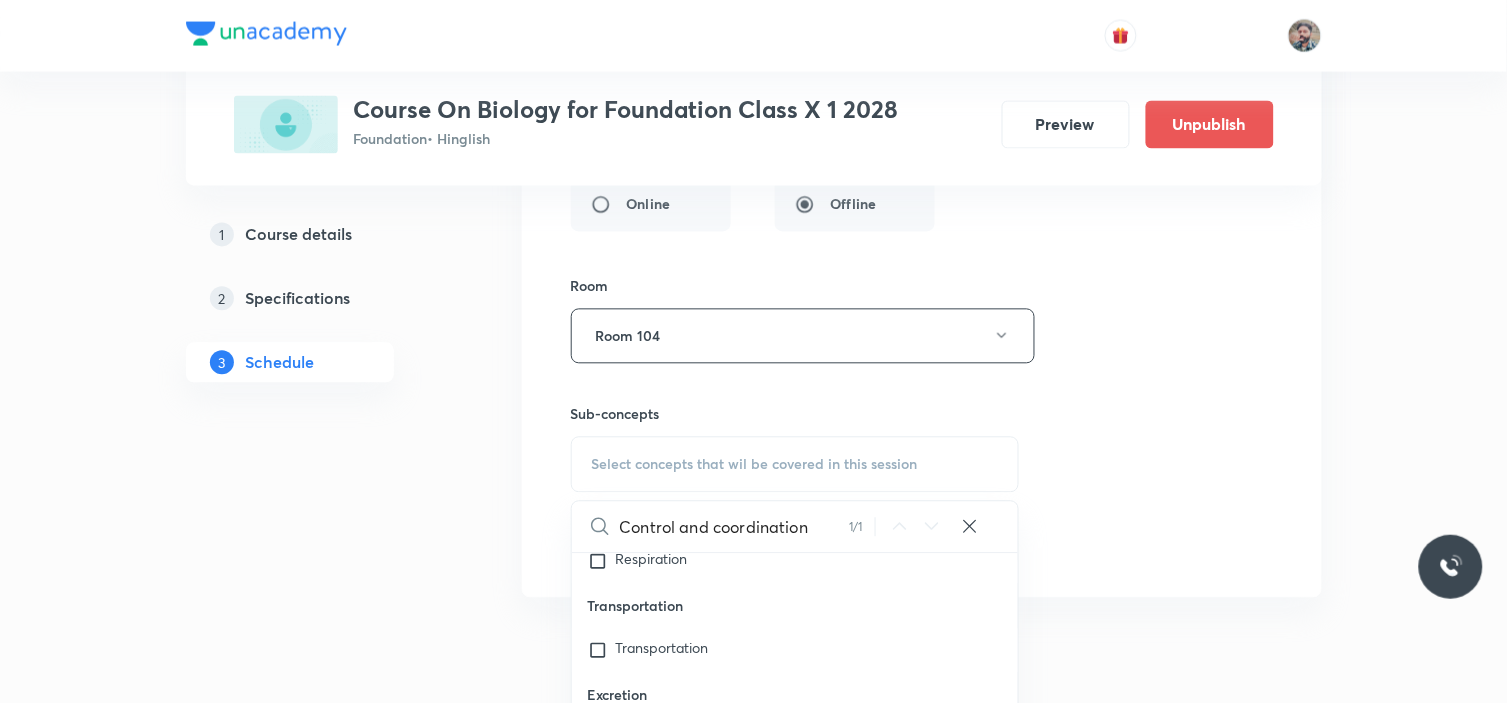 scroll, scrollTop: 1055, scrollLeft: 0, axis: vertical 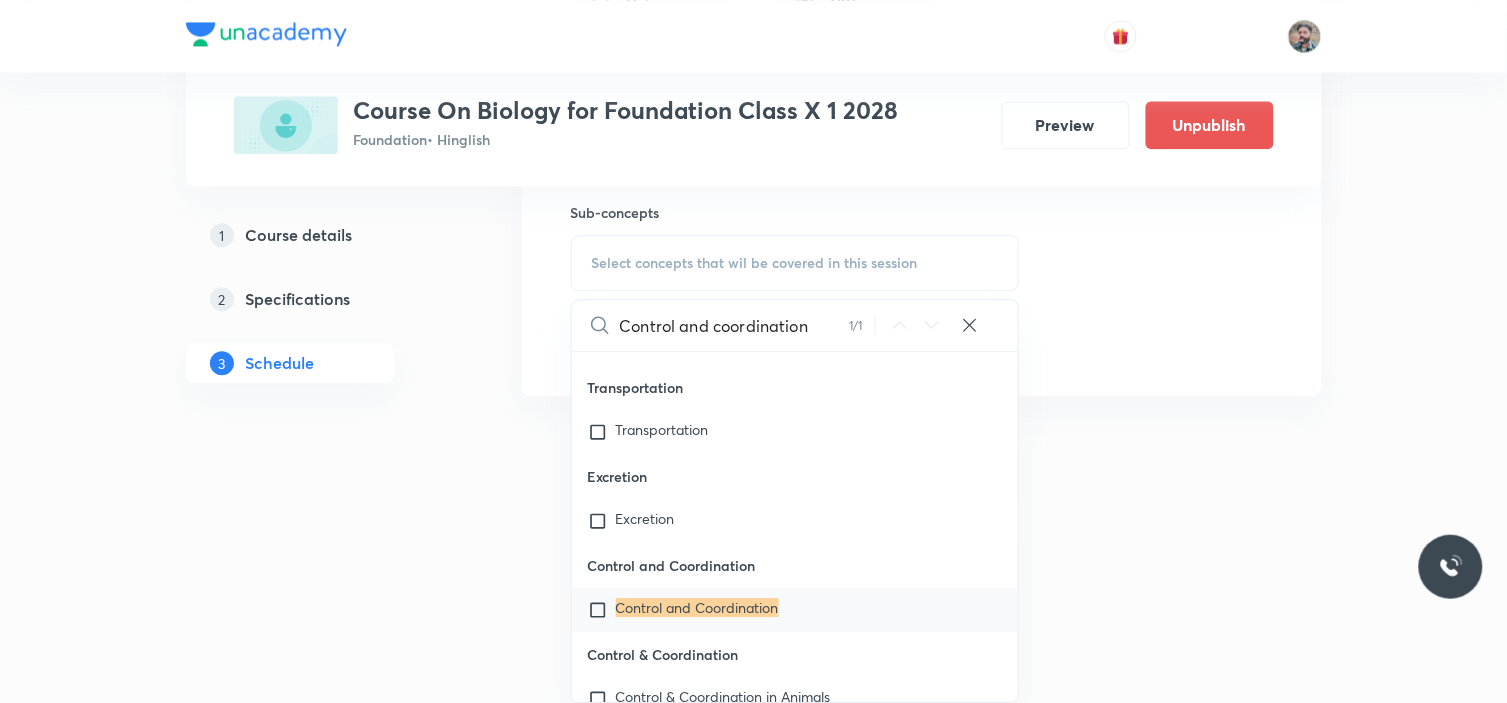 type on "Control and coordination" 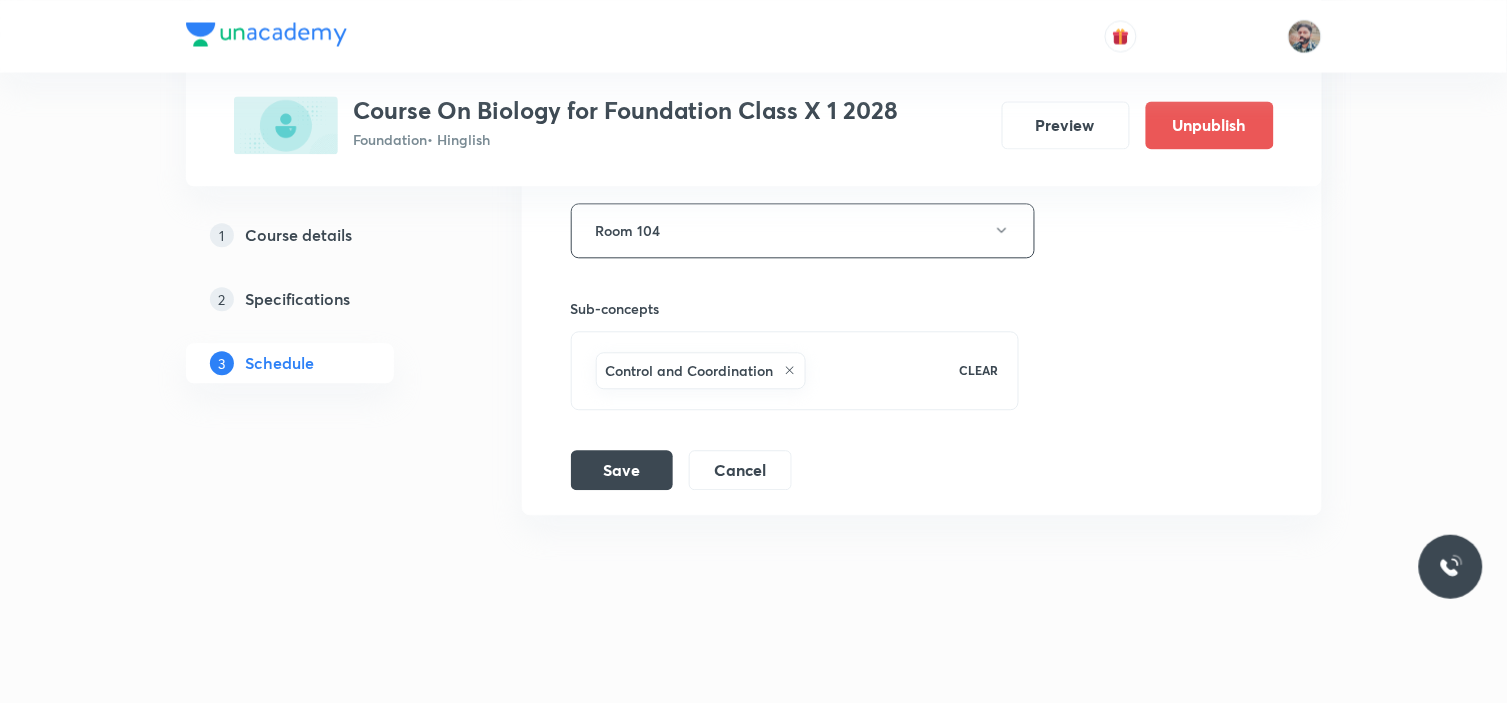 scroll, scrollTop: 4941, scrollLeft: 0, axis: vertical 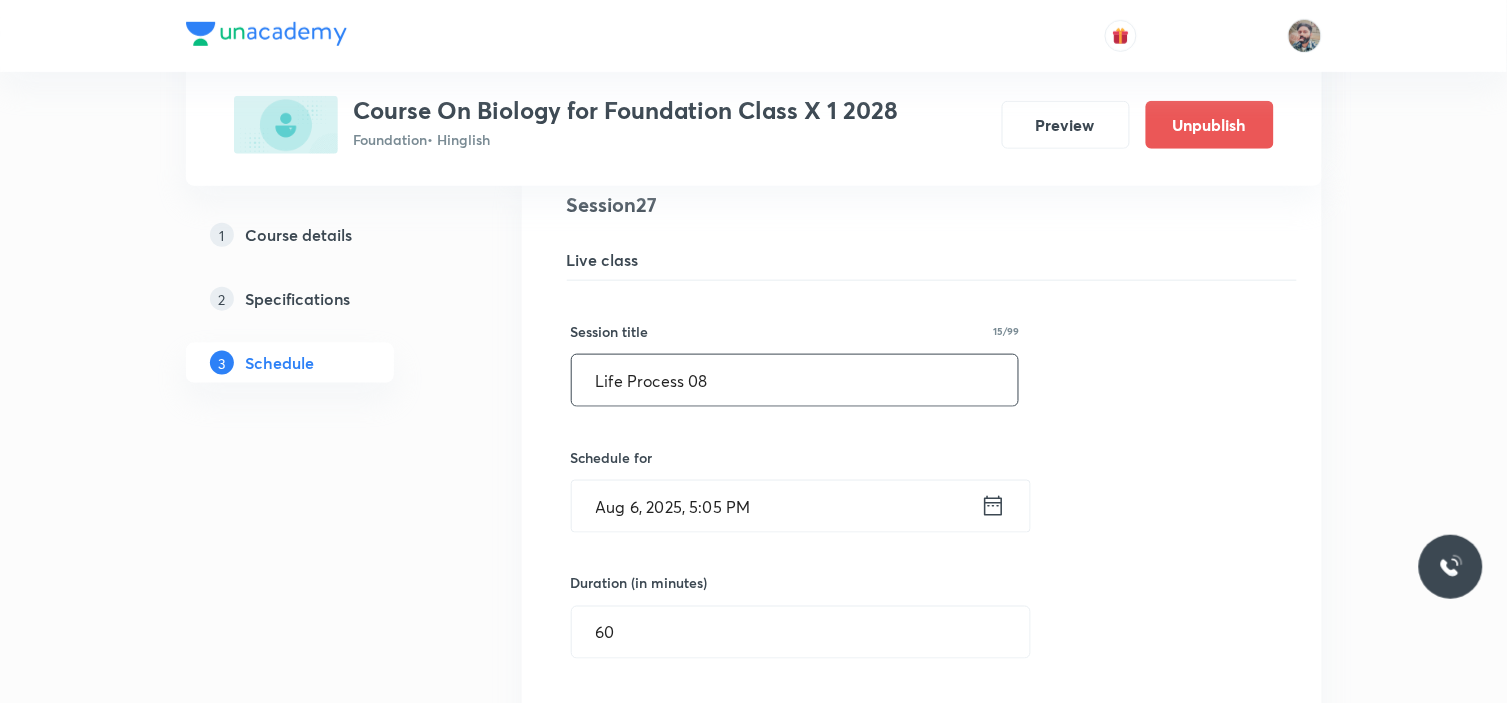 drag, startPoint x: 744, startPoint y: 370, endPoint x: 135, endPoint y: 355, distance: 609.1847 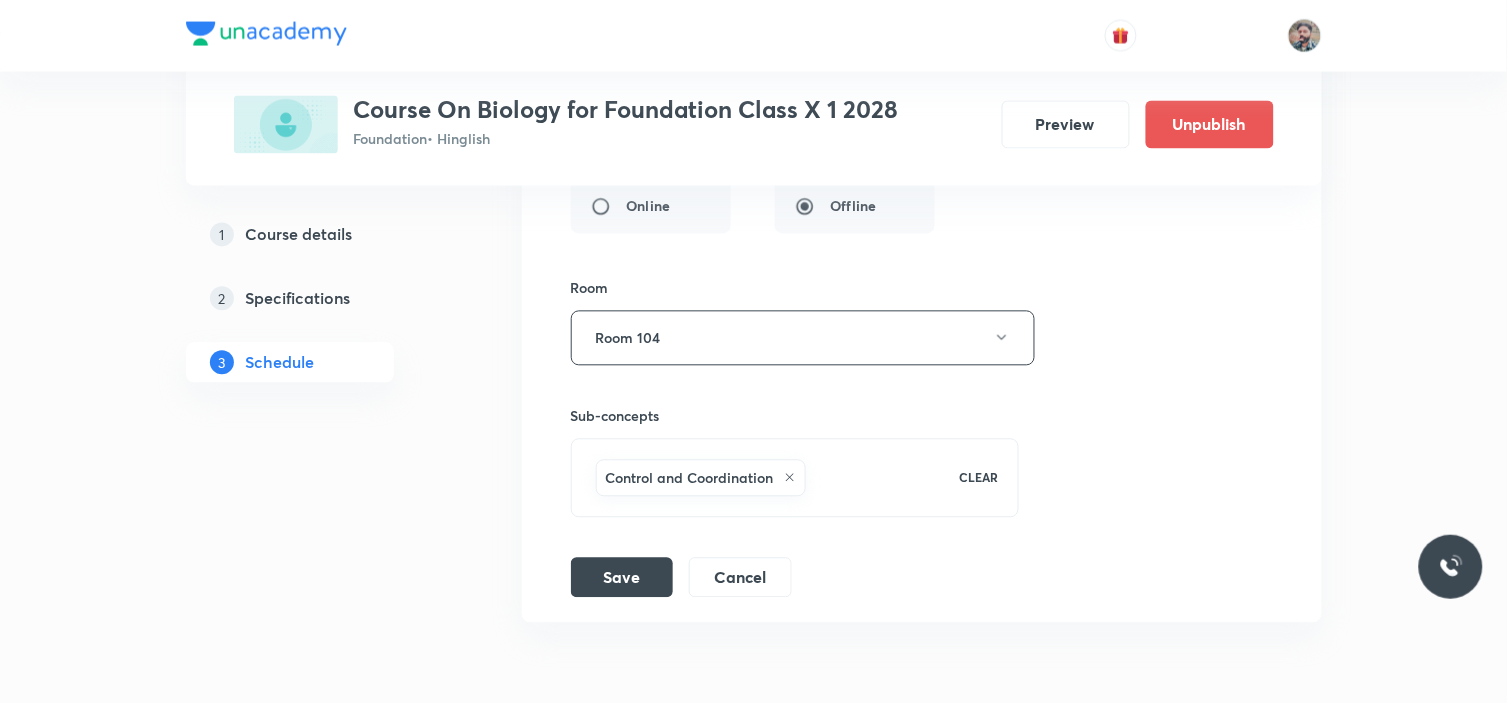scroll, scrollTop: 4830, scrollLeft: 0, axis: vertical 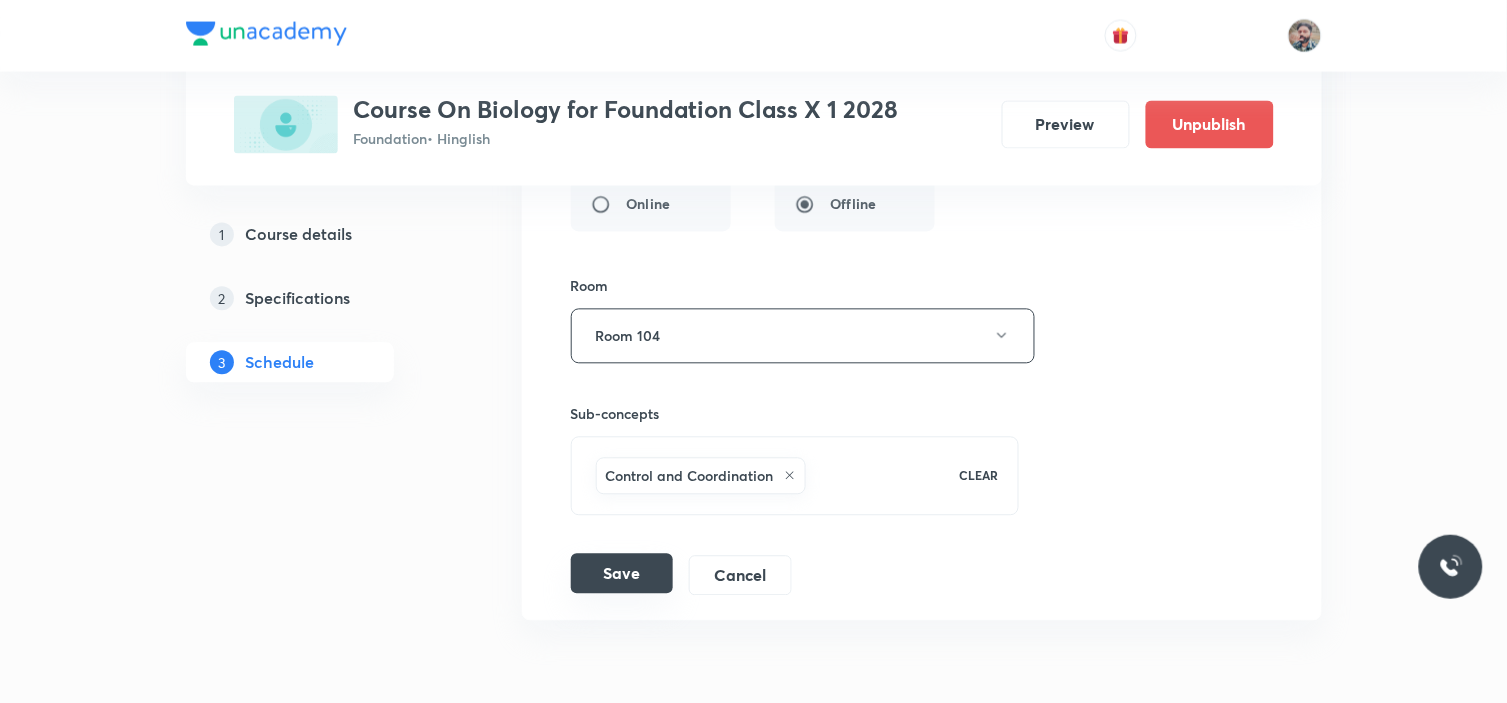 type on "Control and coordination 01" 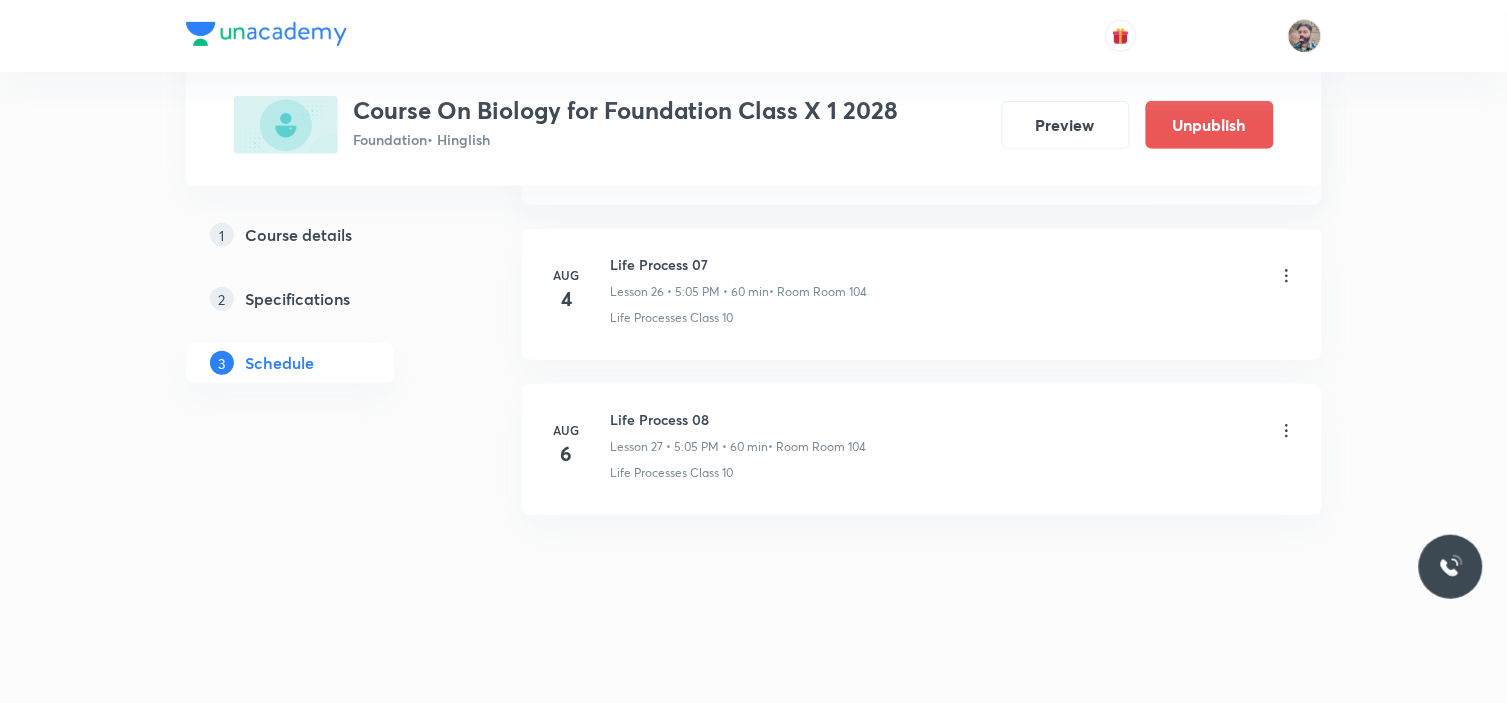 scroll, scrollTop: 4171, scrollLeft: 0, axis: vertical 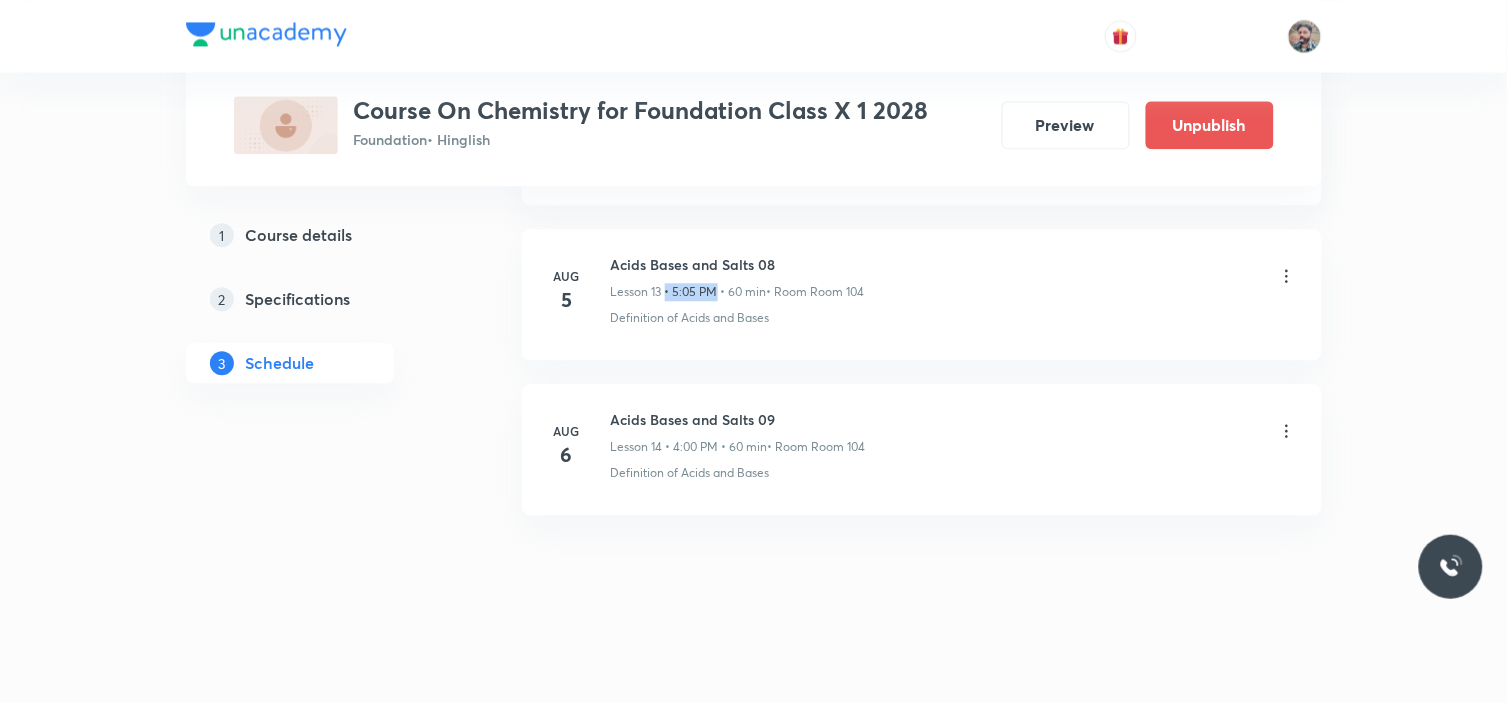 drag, startPoint x: 667, startPoint y: 284, endPoint x: 706, endPoint y: 293, distance: 40.024994 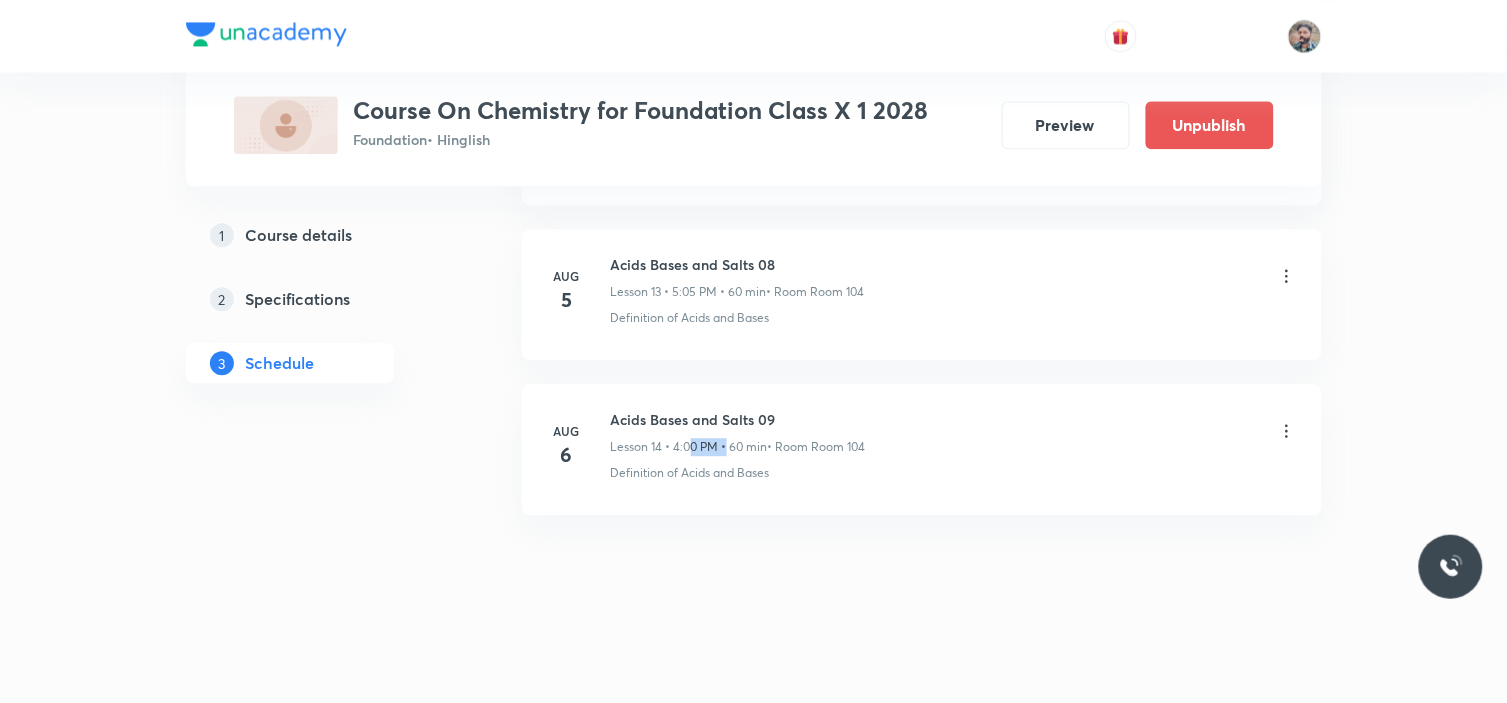 drag, startPoint x: 693, startPoint y: 446, endPoint x: 726, endPoint y: 451, distance: 33.37664 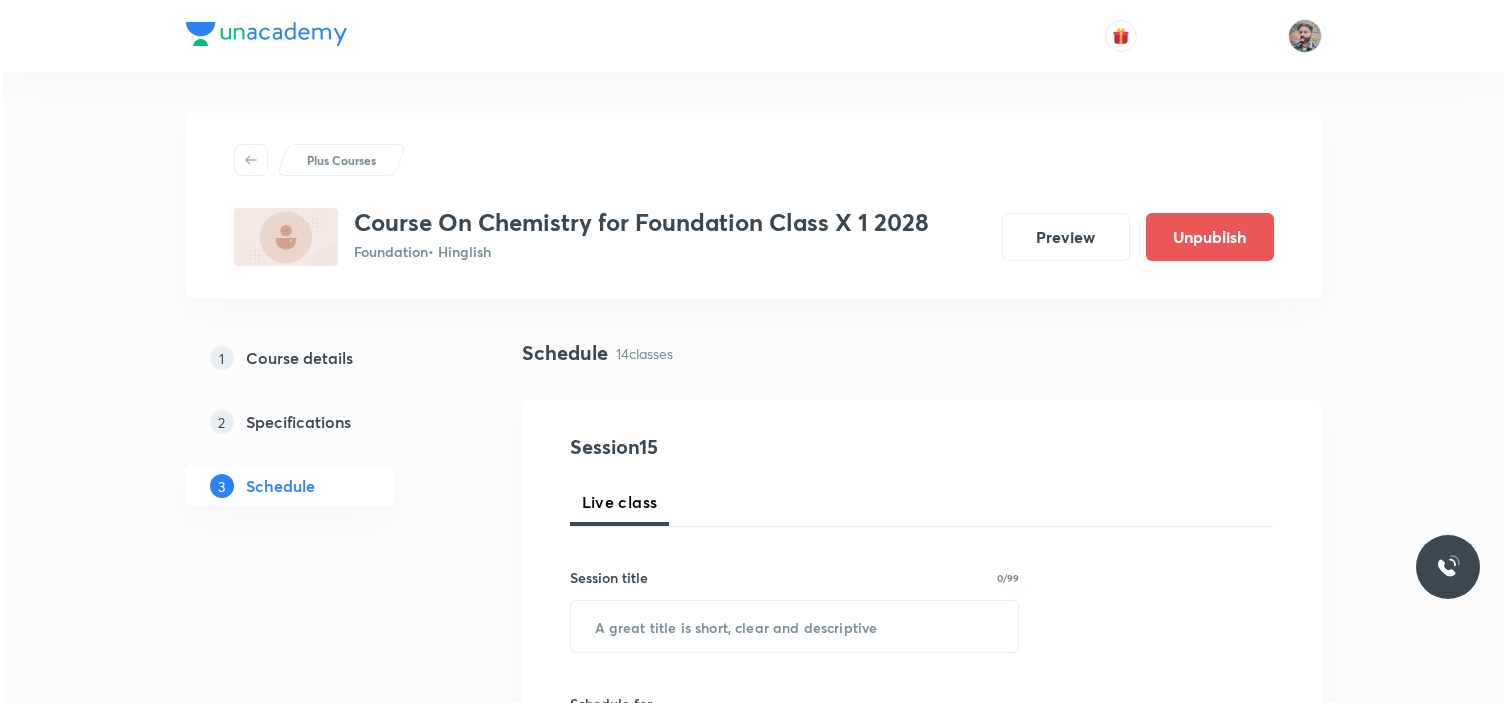 scroll, scrollTop: 0, scrollLeft: 0, axis: both 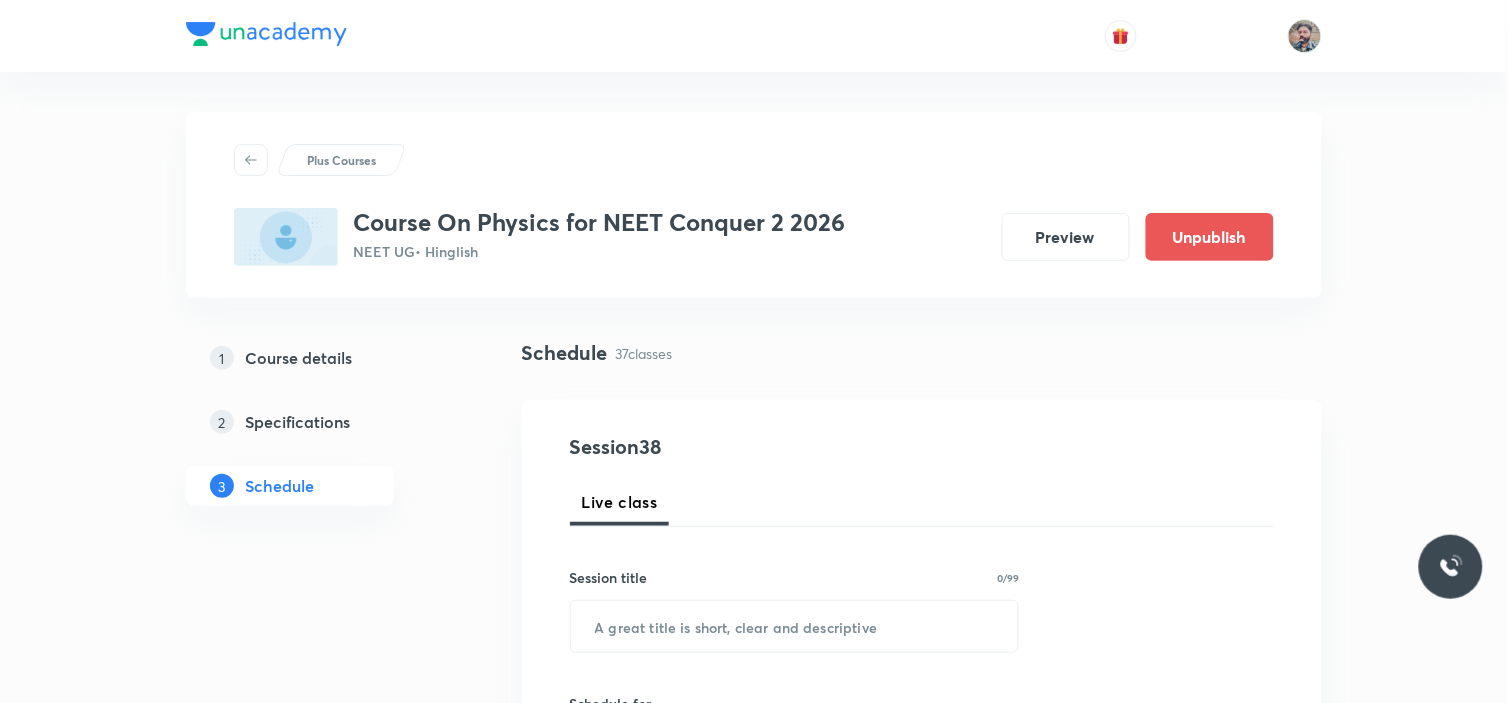 click on "Plus Courses Course On Physics for NEET Conquer 2 2026 NEET UG  • Hinglish Preview Unpublish 1 Course details 2 Specifications 3 Schedule Schedule 37  classes Session  38 Live class Session title 0/99 ​ Schedule for [DATE], [TIME] ​ Duration (in minutes) ​   Session type Online Offline Room Select centre room Sub-concepts Select concepts that wil be covered in this session Add Cancel May 20 Basic Mathematics 01 Lesson 1 • 10:00 AM • 80 min  • Room Room 104 Basic Mathematics May 23 Basic Mathematics 02 Lesson 2 • 11:30 AM • 80 min  • Room Room 104 Basic Mathematics May 26 Basic Mathematics 03 Lesson 3 • 10:00 AM • 80 min  • Room Room 104 Basic Mathematics May 27 Basic Mathematics 04 Lesson 4 • 10:00 AM • 80 min  • Room Room 104 Basic Mathematics May 30 Basic Mathematics 05 Lesson 5 • 1:10 PM • 80 min  • Room Room 104 Basic Mathematics · Basic Mathematics May 31 Basic Mathematics 06 Lesson 6 • 1:10 PM • 80 min  • Room Room 104 Basic Mathematics Jun 3 Jun" at bounding box center [753, 3669] 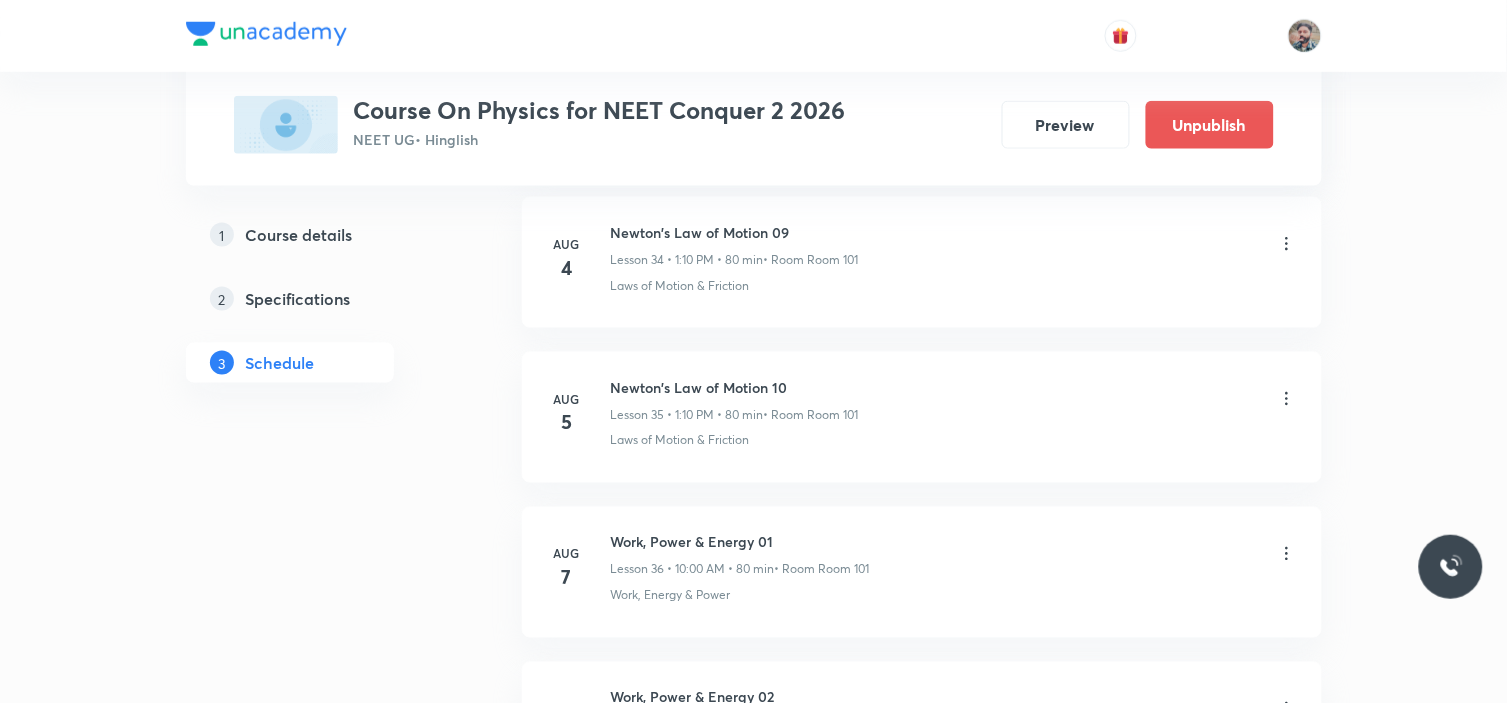 scroll, scrollTop: 6642, scrollLeft: 0, axis: vertical 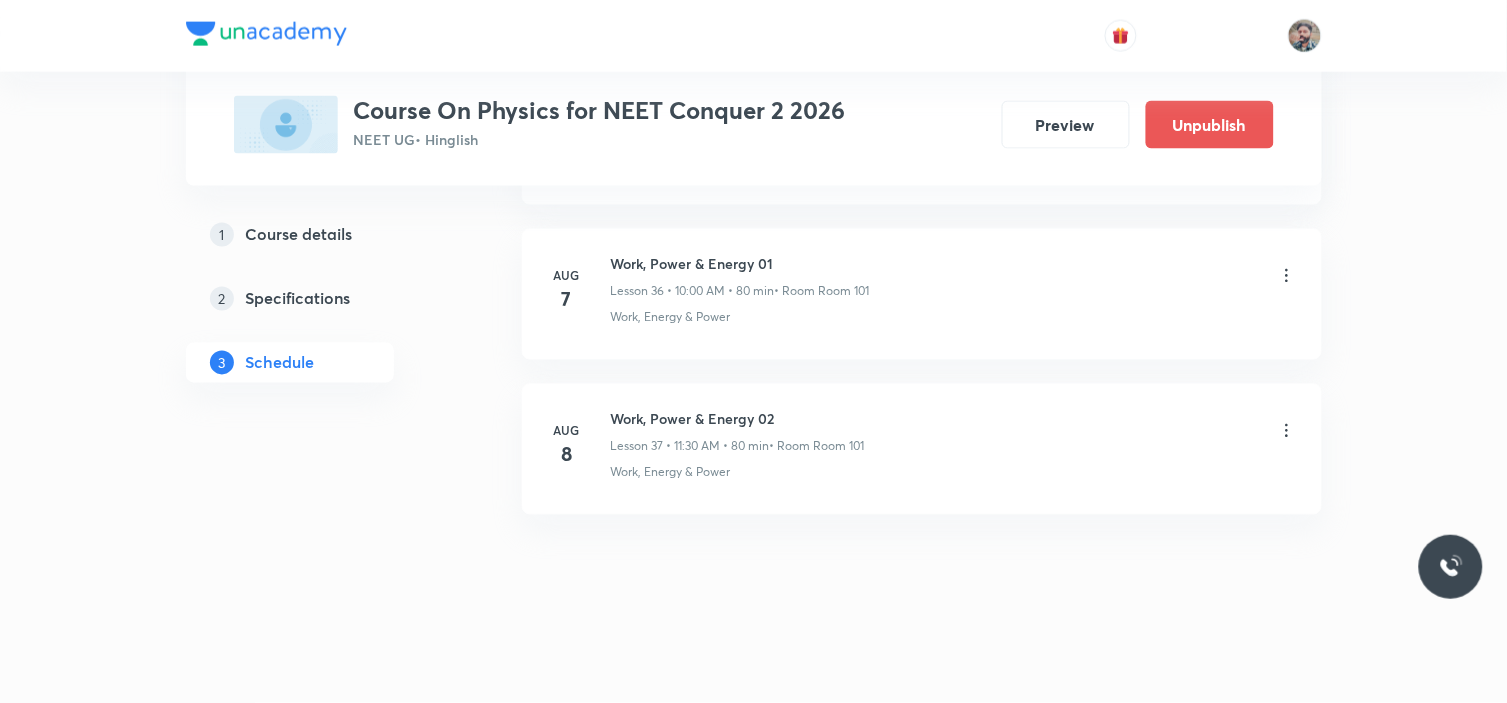 click on "Plus Courses Course On Physics for NEET Conquer 2 2026 NEET UG  • Hinglish Preview Unpublish 1 Course details 2 Specifications 3 Schedule Schedule 37  classes Session  38 Live class Session title 0/99 ​ Schedule for Aug 5, 2025, 10:47 AM ​ Duration (in minutes) ​   Session type Online Offline Room Select centre room Sub-concepts Select concepts that wil be covered in this session Add Cancel May 20 Basic Mathematics 01 Lesson 1 • 10:00 AM • 80 min  • Room Room 104 Basic Mathematics May 23 Basic Mathematics 02 Lesson 2 • 11:30 AM • 80 min  • Room Room 104 Basic Mathematics May 26 Basic Mathematics 03 Lesson 3 • 10:00 AM • 80 min  • Room Room 104 Basic Mathematics May 27 Basic Mathematics 04 Lesson 4 • 10:00 AM • 80 min  • Room Room 104 Basic Mathematics May 30 Basic Mathematics 05 Lesson 5 • 1:10 PM • 80 min  • Room Room 104 Basic Mathematics · Basic Mathematics May 31 Basic Mathematics 06 Lesson 6 • 1:10 PM • 80 min  • Room Room 104 Basic Mathematics Jun 3 Jun" at bounding box center (753, -2966) 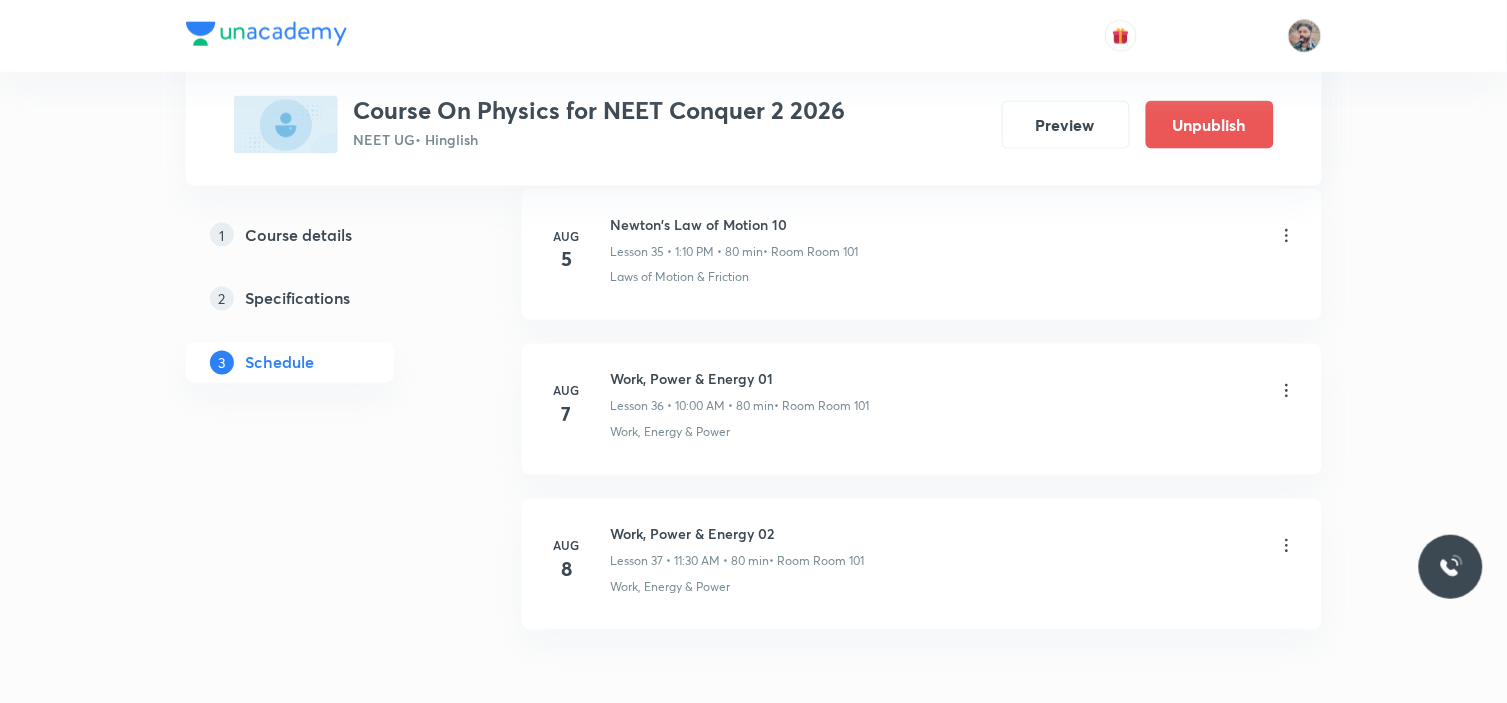 scroll, scrollTop: 6308, scrollLeft: 0, axis: vertical 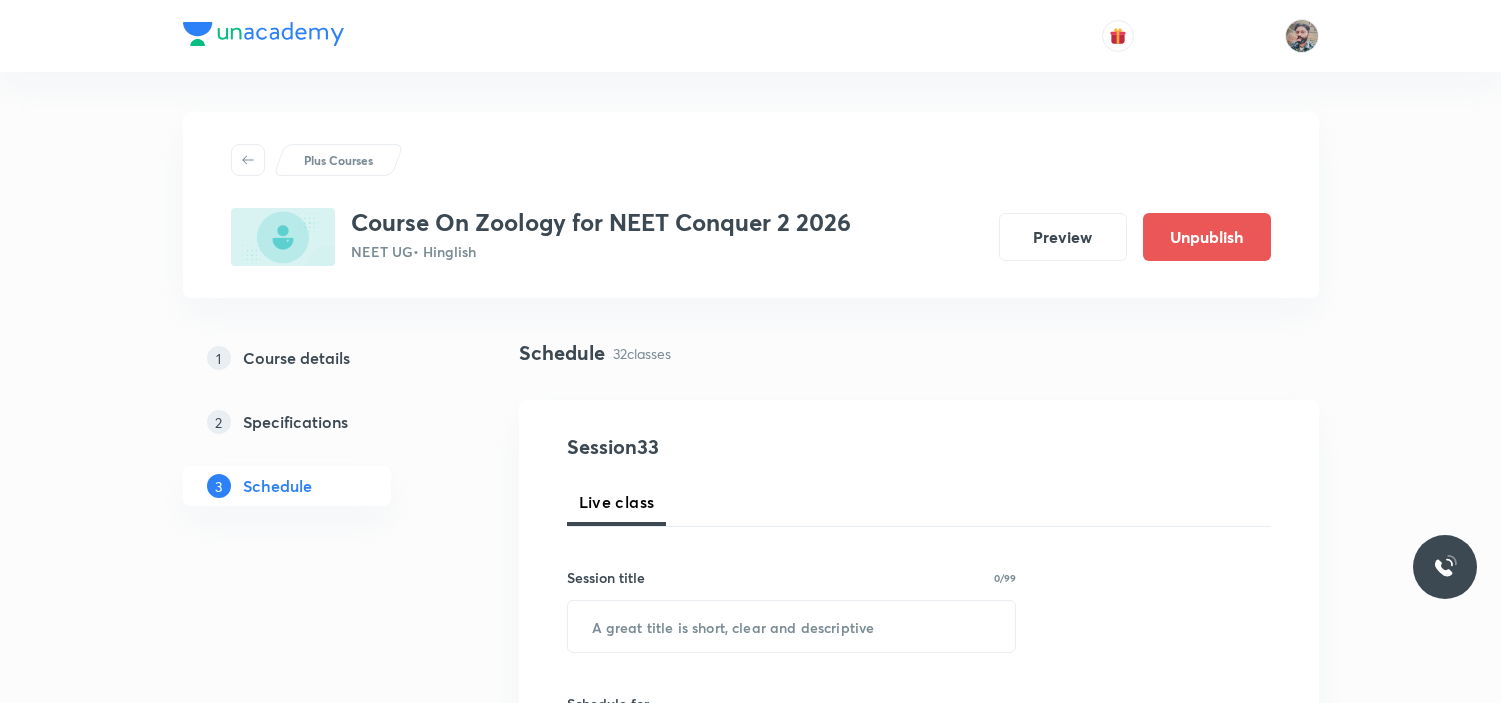 click on "Plus Courses Course On Zoology for NEET Conquer 2 2026 NEET UG  • Hinglish Preview Unpublish 1 Course details 2 Specifications 3 Schedule Schedule 32  classes Session  33 Live class Session title 0/99 ​ Schedule for [DATE], [TIME] ​ Duration (in minutes) ​   Session type Online Offline Room Select centre room Sub-concepts Select concepts that wil be covered in this session Add Cancel May 22 Animal Kingdom 01 Lesson 1 • [TIME] • 80 min  • Room Room 104 Kingdom - Animalia May 23 Animal Kingdom 02 Lesson 2 • [TIME] • 80 min  • Room Room 104 Animal Kingdom Jun 3 Animal Kingdom Lesson 3 • [TIME] • 80 min  • Room Room 101 Kingdom - Animalia Jun 4 Animal Kingdom 03 Lesson 4 • [TIME] • 80 min  • Room Room 101 Animal Kingdom Jun 5 Animal Kingdom 04 Lesson 5 • [TIME] • 80 min  • Room Room 101 Animal Kingdom Jun 6 Animal Kingdom 05 Lesson 6 • [TIME] • 80 min  • Room Room 101 Animal Kingdom Jun 10 Animal Kingdom Lesson 7 • [TIME] • 80 min · Jun 11" at bounding box center [750, 3282] 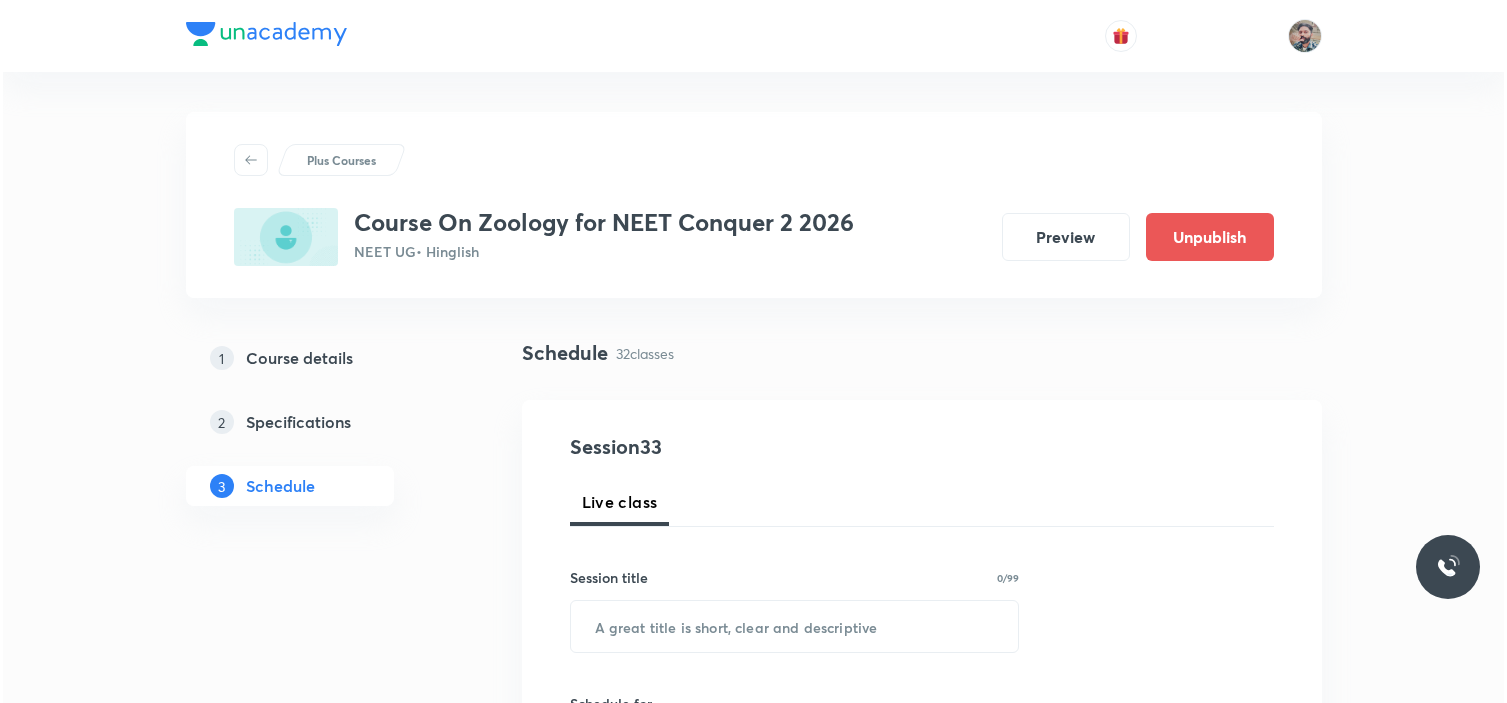 scroll, scrollTop: 0, scrollLeft: 0, axis: both 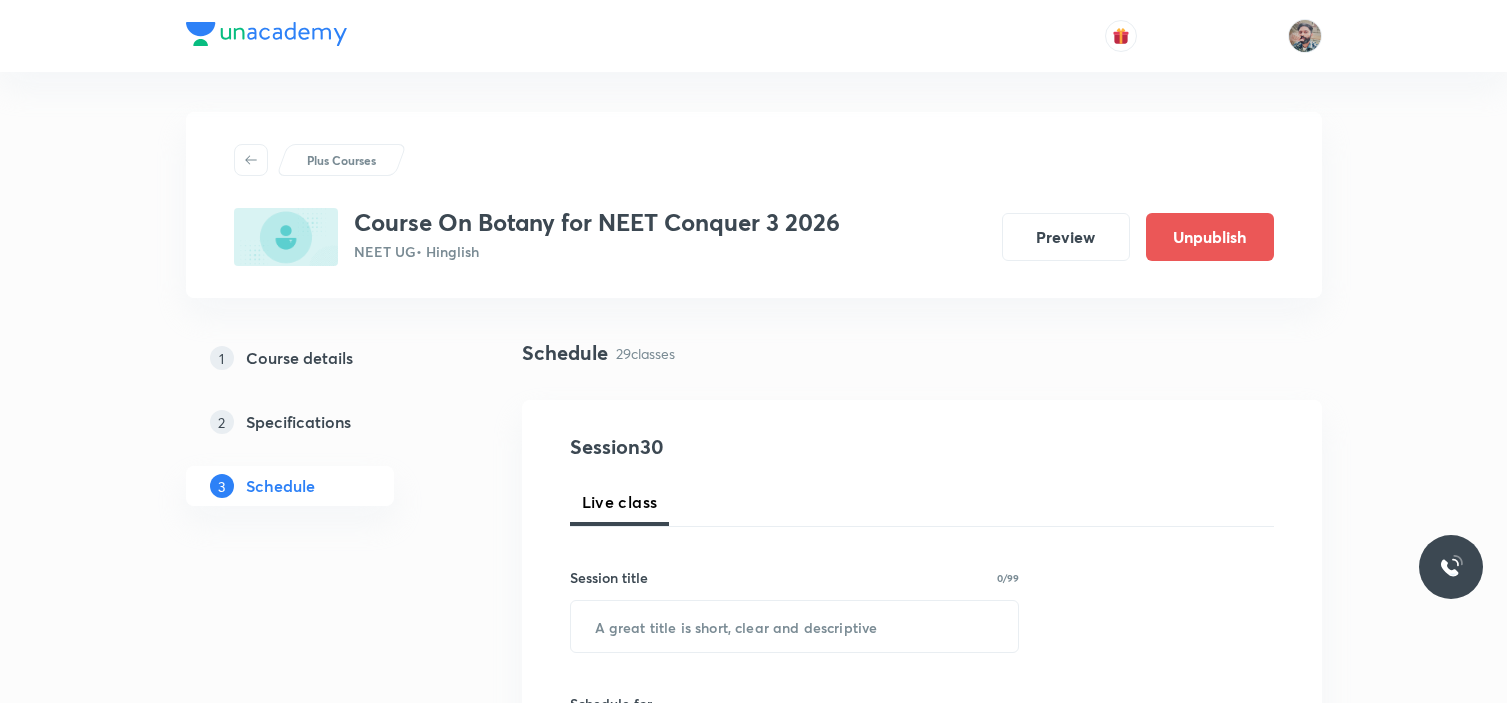 click on "Plus Courses Course On Botany for NEET Conquer 3 2026 NEET UG  • Hinglish Preview Unpublish 1 Course details 2 Specifications 3 Schedule Schedule 29  classes Session  30 Live class Session title 0/99 ​ Schedule for [DATE], [TIME] ​ Duration (in minutes) ​   Session type Online Offline Room Select centre room Sub-concepts Select concepts that wil be covered in this session Add Cancel [MONTH] [DAY] Cell - The Unit of Life 01 Lesson 1 • [TIME] • [MINUTES] min  • Room Room [NUMBER] Cell - The Unit of Life [MONTH] [DAY] Cell - The Unit of Life 03 Lesson 2 • [TIME] • [MINUTES] min  • Room Room [NUMBER] What Is A Cell? [MONTH] [DAY] Cell - The Unit of Life 04 Lesson 3 • [TIME] • [MINUTES] min  • Room Room [NUMBER] Cell - The Unit of Life [MONTH] [DAY] Cell - The Unit of Life 05 Lesson 4 • [TIME] • [MINUTES] min  • Room Room [NUMBER] Cell - The Unit of Life [MONTH] [DAY] Cell - The Unit of Life 06 Lesson 5 • [TIME] • [MINUTES] min  • Room Room [NUMBER] Cell - The Unit of Life [MONTH] [DAY] Cell - The Unit of Life 07 Lesson 6 • [TIME] • [MINUTES] Jun [DAY] [MONTH] [DAY]" at bounding box center (753, 3050) 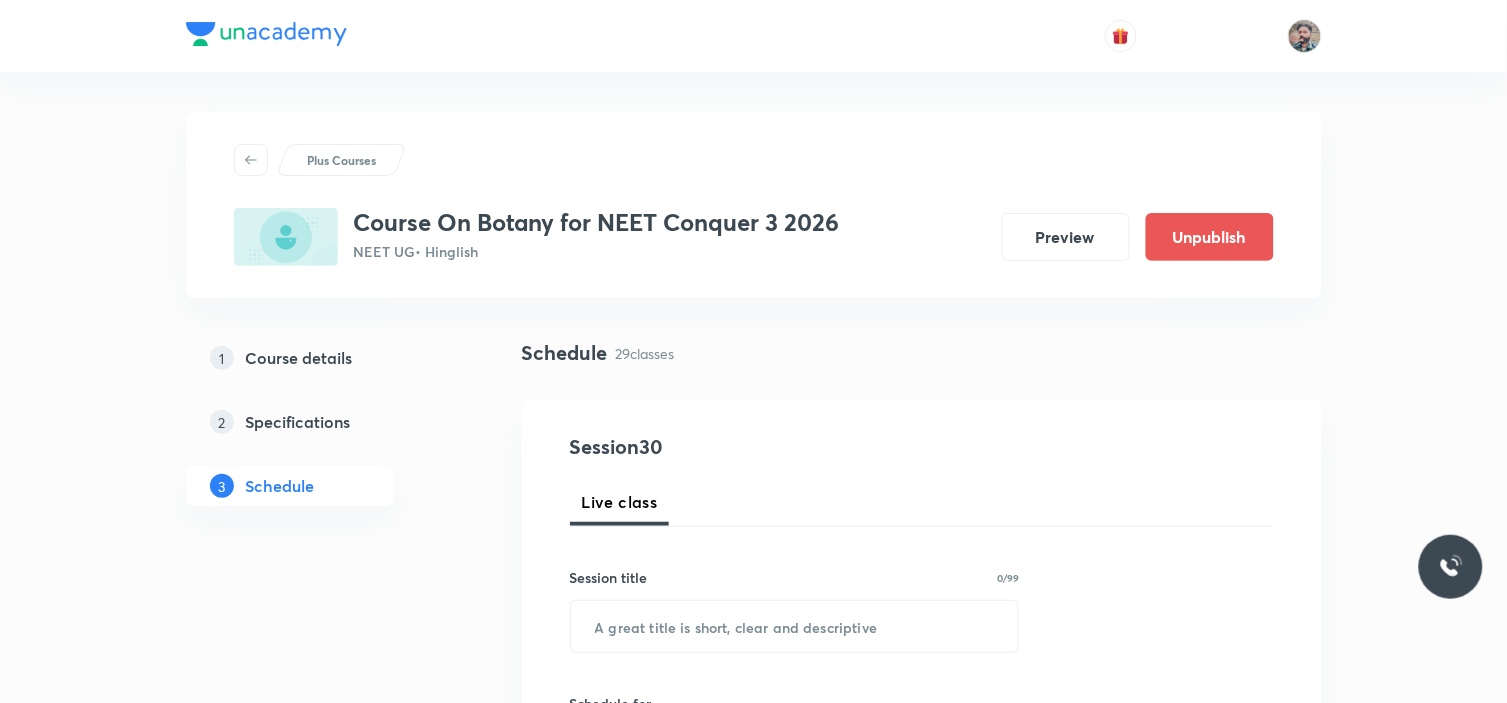 scroll, scrollTop: 0, scrollLeft: 0, axis: both 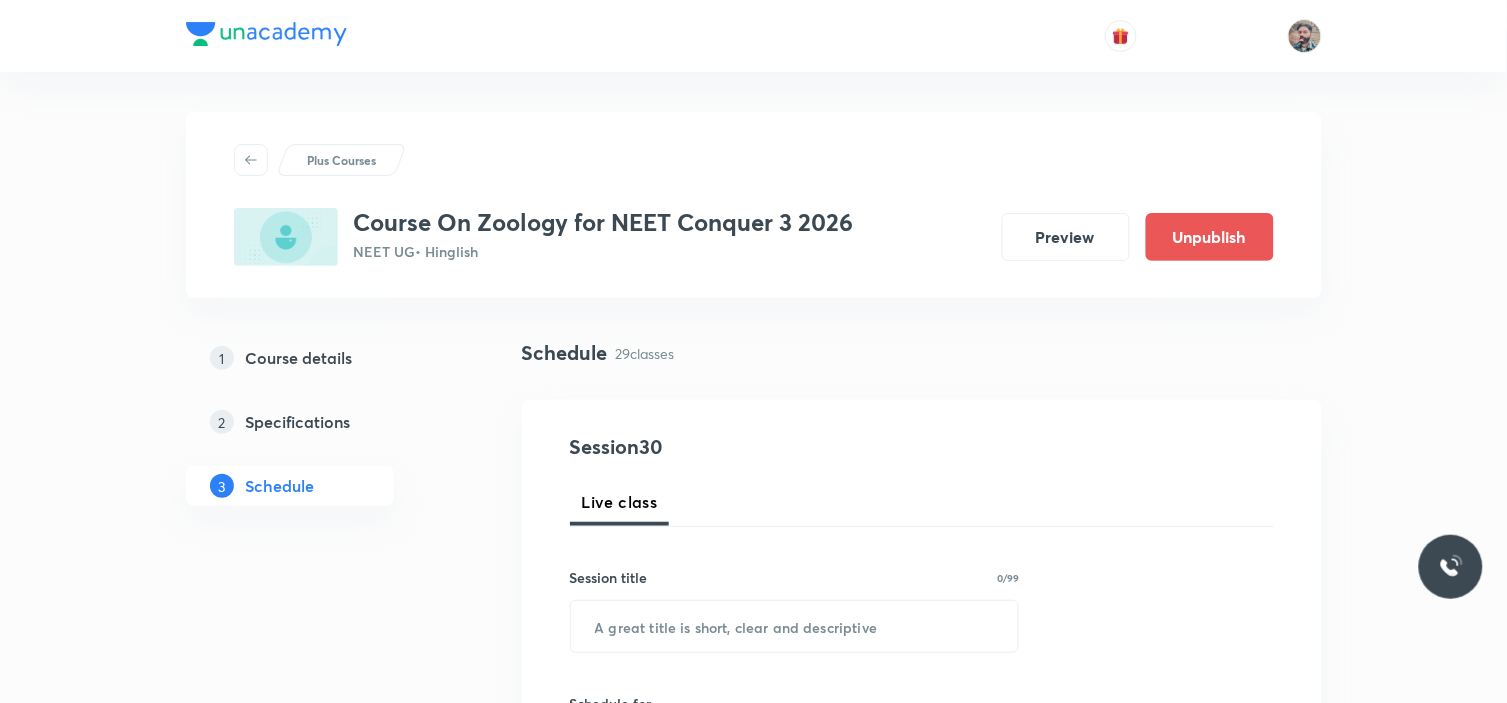 click on "Plus Courses Course On Zoology for NEET Conquer 3 2026 NEET UG  • Hinglish Preview Unpublish 1 Course details 2 Specifications 3 Schedule Schedule 29  classes Session  30 Live class Session title 0/99 ​ Schedule for [DATE], [TIME] ​ Duration (in minutes) ​   Session type Online Offline Room Select centre room Sub-concepts Select concepts that wil be covered in this session Add Cancel [MONTH] [DAY] Animal Kingdom 01 Lesson 1 • [TIME] • 80 min  • Room Room 110 Animal Kingdom · Classification Of Animals · Basics Of Classification [MONTH] [DAY] Animal Kingdom 02 Lesson 2 • [TIME] • 80 min  • Room Room 110 Animal Kingdom [MONTH] [DAY] Animal Kingdom 03 Lesson 3 • [TIME] • 80 min  • Room Room 110 Animal Kingdom [MONTH] [DAY] Animal Kingdom 04 Lesson 4 • [TIME] • 80 min  • Room Room 110 Animal Kingdom [MONTH] [DAY] Animal Kingdom 05 Lesson 5 • [TIME] • 80 min  • Room Room 110 Animal Kingdom [MONTH] [DAY] Animal Kingdom 06 Lesson 6 • [TIME] • 80 min  • Room Room 110 Animal Kingdom [MONTH] [DAY]" at bounding box center [753, 3049] 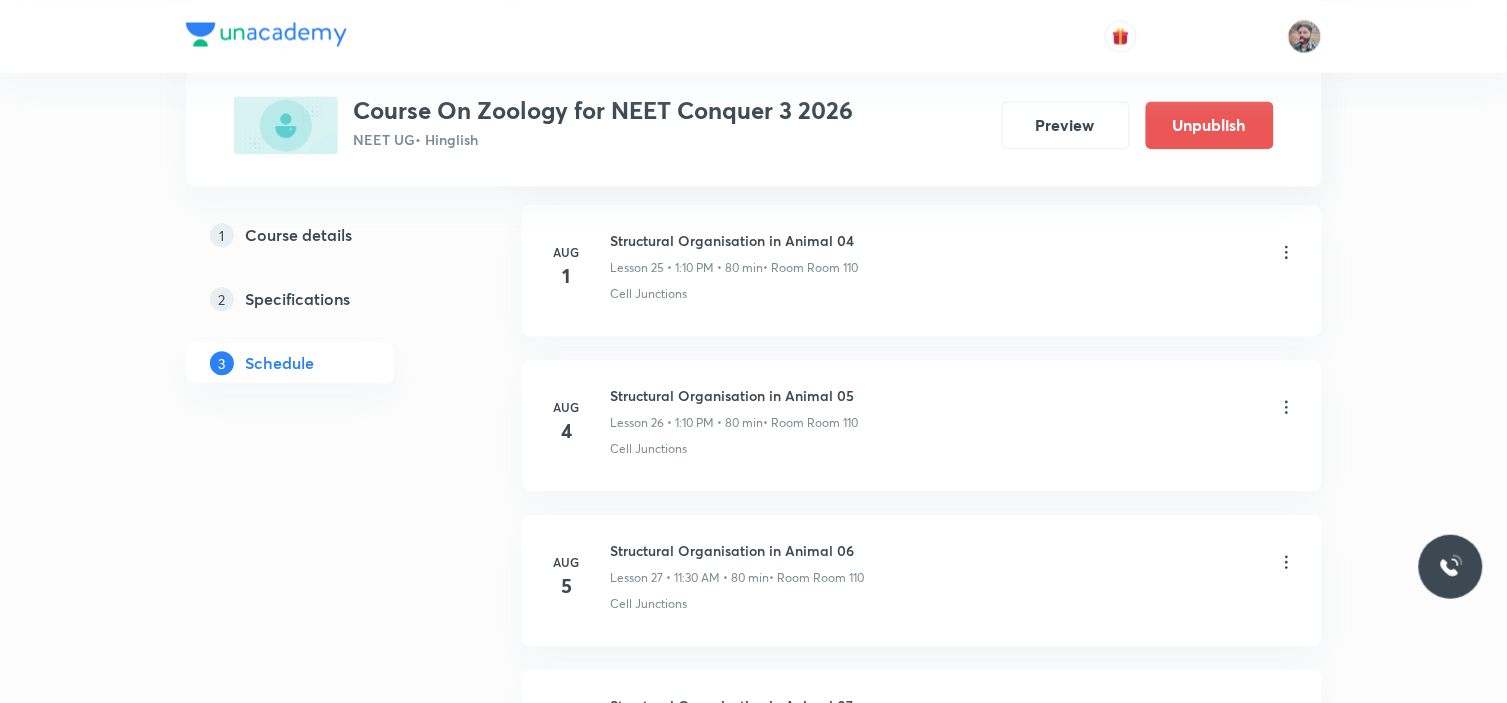 scroll, scrollTop: 4957, scrollLeft: 0, axis: vertical 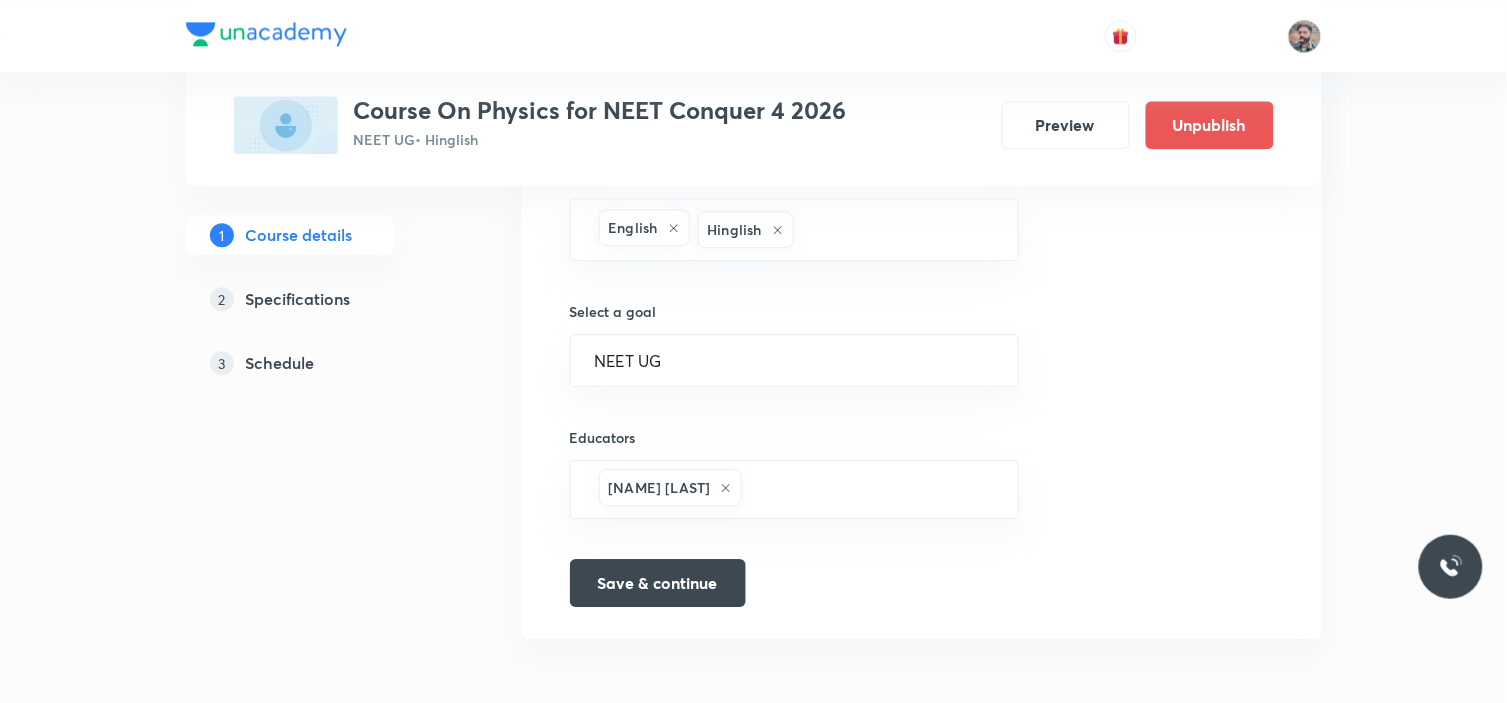 click on "3 Schedule" at bounding box center [322, 363] 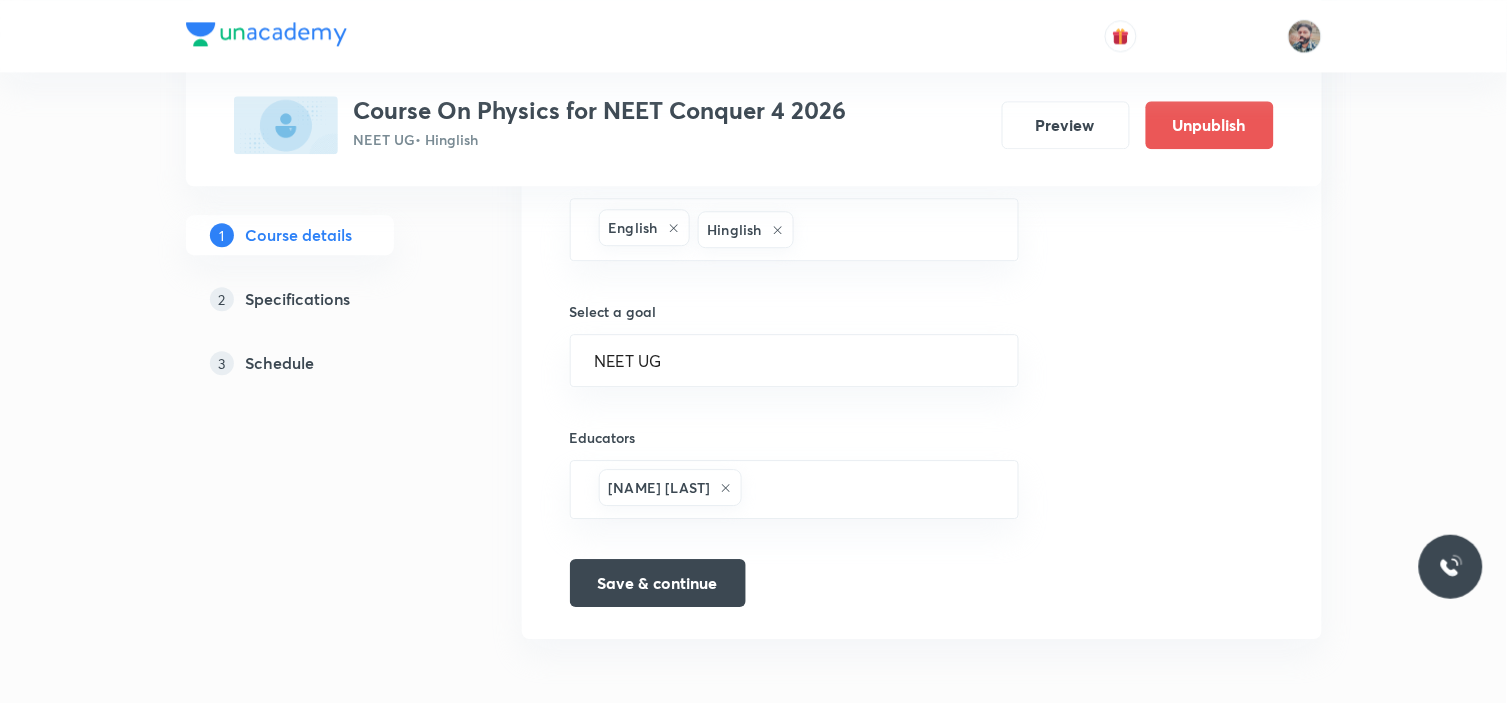 scroll, scrollTop: 0, scrollLeft: 0, axis: both 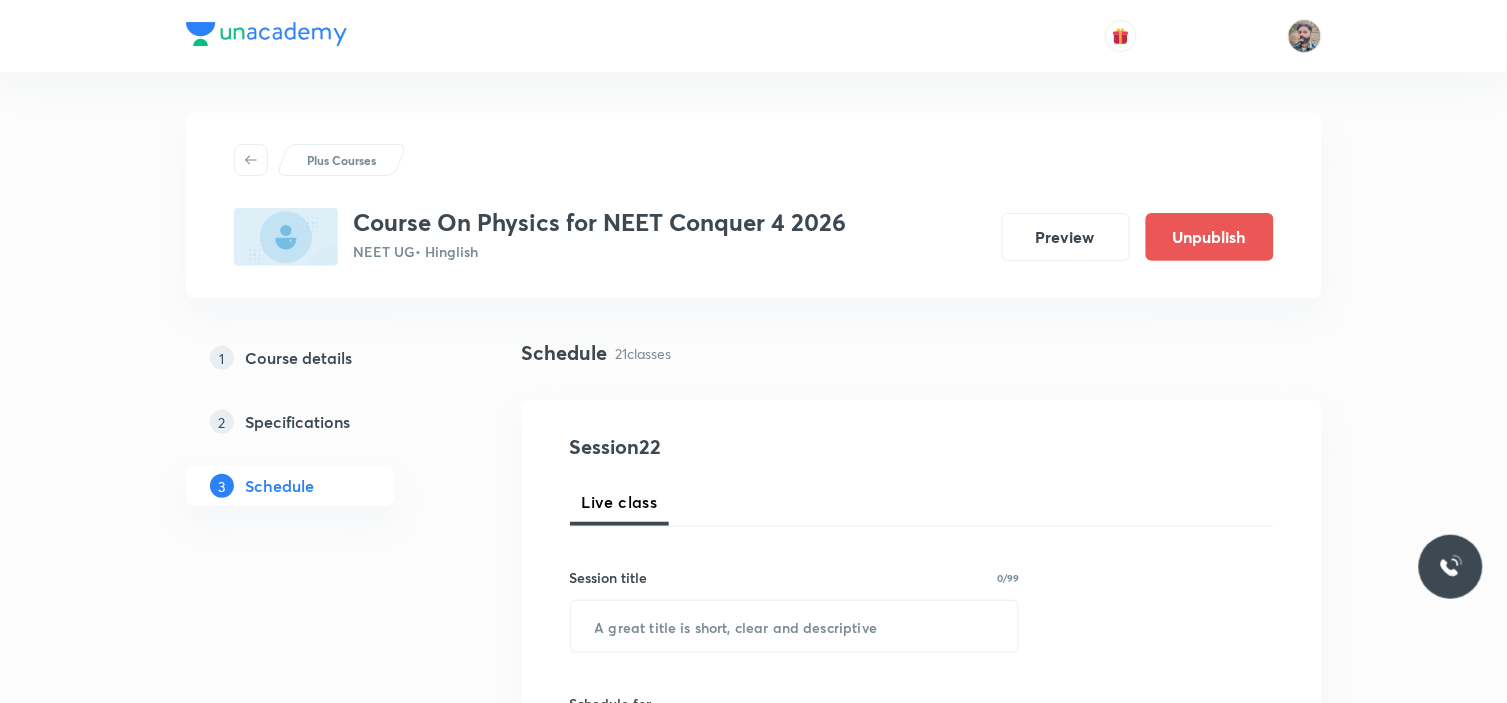 click on "Plus Courses Course On Physics for NEET Conquer 4 2026 NEET UG  • Hinglish Preview Unpublish 1 Course details 2 Specifications 3 Schedule Schedule 21  classes Session  22 Live class Session title 0/99 ​ Schedule for Aug 5, 2025, 10:59 AM ​ Duration (in minutes) ​   Session type Online Offline Room Select centre room Sub-concepts Select concepts that wil be covered in this session Add Cancel Jun 30 Basic Mathematics and Vector 01 Lesson 1 • 11:30 AM • 80 min  • Room Room 101 Basic Mathematics Jul 1 Basic Mathematics and Vector 02 Lesson 2 • 10:00 AM • 80 min  • Room Room 105 Product of Two Vectors Jul 7 Basic Mathematics and Vector 03 Lesson 3 • 11:30 AM • 80 min  • Room Room 105 Physics Previous Year Question Jul 8 Basic Mathematics and Vector 04 Lesson 4 • 10:00 AM • 80 min  • Room Room 101 Physics - Full Syllabus Mock Questions Jul 11 Basic Mathematics and Vector 05 Lesson 5 • 10:00 AM • 80 min  • Room Room 105 Physics - Full Syllabus Mock Questions Jul 14 Jul 15 1" at bounding box center (753, 2429) 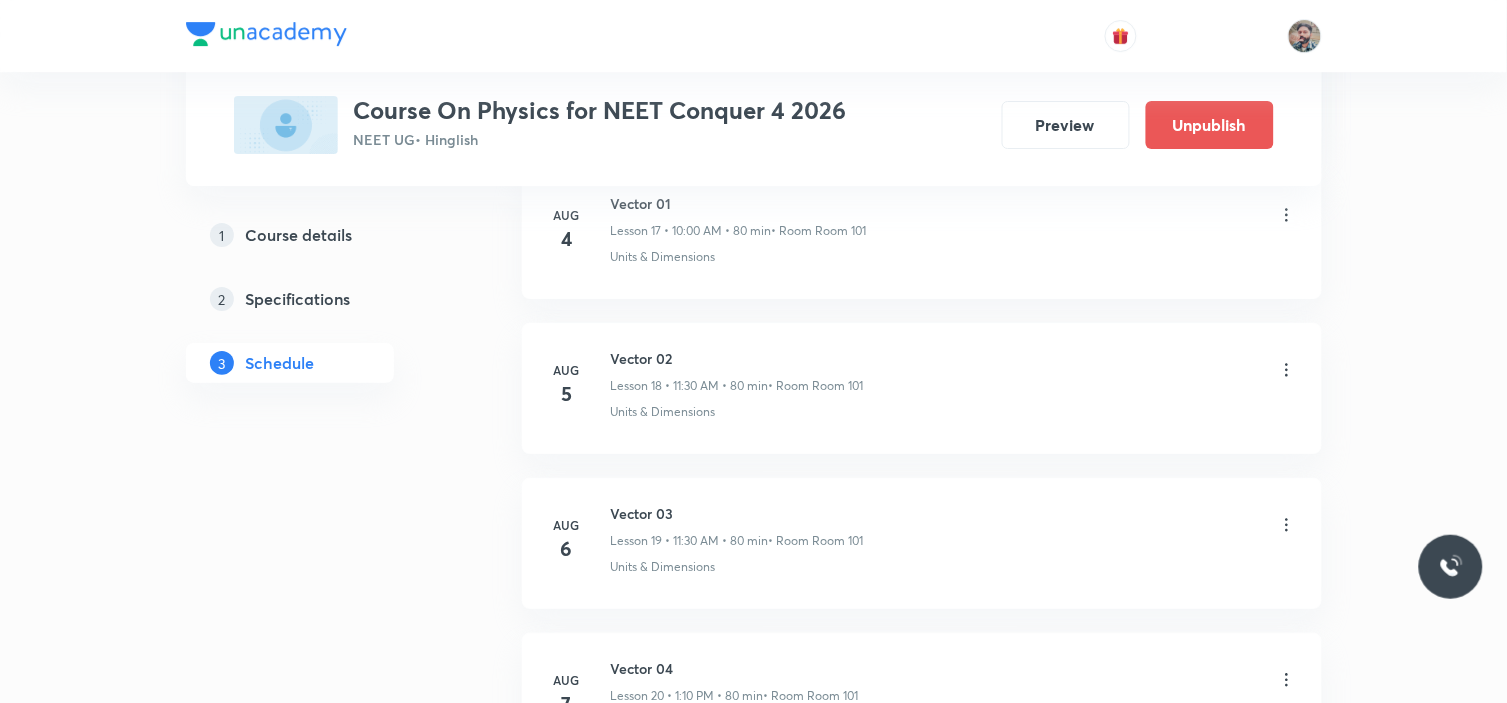 scroll, scrollTop: 4158, scrollLeft: 0, axis: vertical 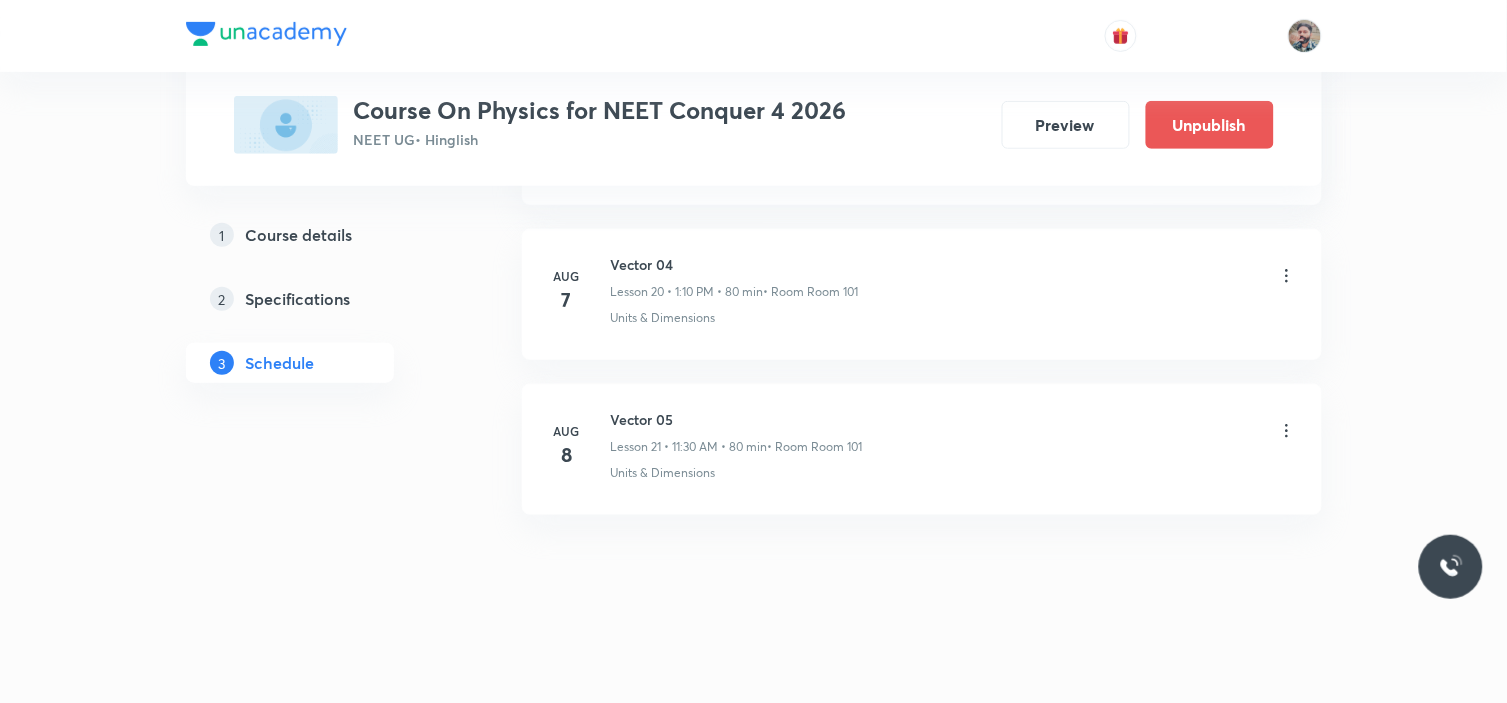 click on "Plus Courses Course On Physics for NEET Conquer 4 2026 NEET UG  • Hinglish Preview Unpublish 1 Course details 2 Specifications 3 Schedule Schedule 21  classes Session  22 Live class Session title 0/99 ​ Schedule for Aug 5, 2025, 10:59 AM ​ Duration (in minutes) ​   Session type Online Offline Room Select centre room Sub-concepts Select concepts that wil be covered in this session Add Cancel Jun 30 Basic Mathematics and Vector 01 Lesson 1 • 11:30 AM • 80 min  • Room Room 101 Basic Mathematics Jul 1 Basic Mathematics and Vector 02 Lesson 2 • 10:00 AM • 80 min  • Room Room 105 Product of Two Vectors Jul 7 Basic Mathematics and Vector 03 Lesson 3 • 11:30 AM • 80 min  • Room Room 105 Physics Previous Year Question Jul 8 Basic Mathematics and Vector 04 Lesson 4 • 10:00 AM • 80 min  • Room Room 101 Physics - Full Syllabus Mock Questions Jul 11 Basic Mathematics and Vector 05 Lesson 5 • 10:00 AM • 80 min  • Room Room 105 Physics - Full Syllabus Mock Questions Jul 14 Jul 15 1" at bounding box center (753, -1726) 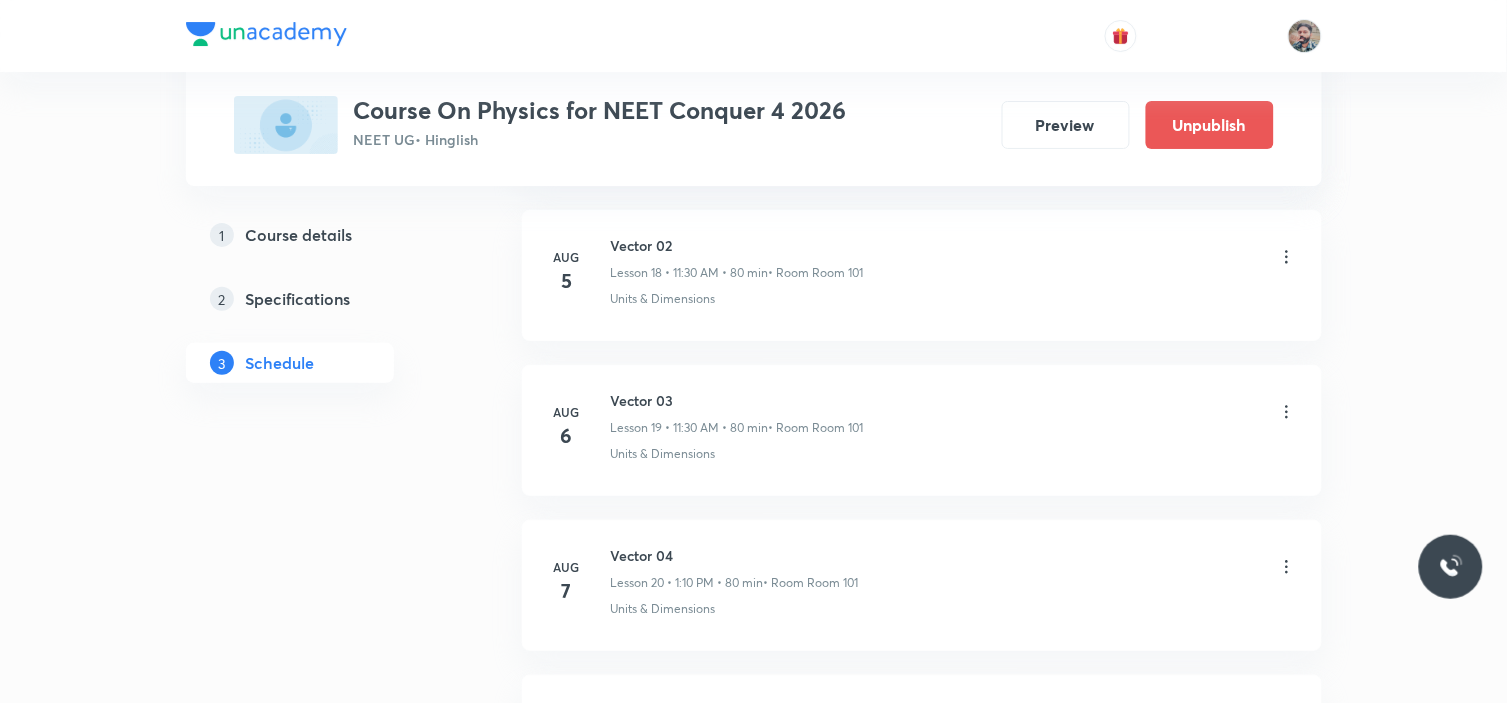 scroll, scrollTop: 3825, scrollLeft: 0, axis: vertical 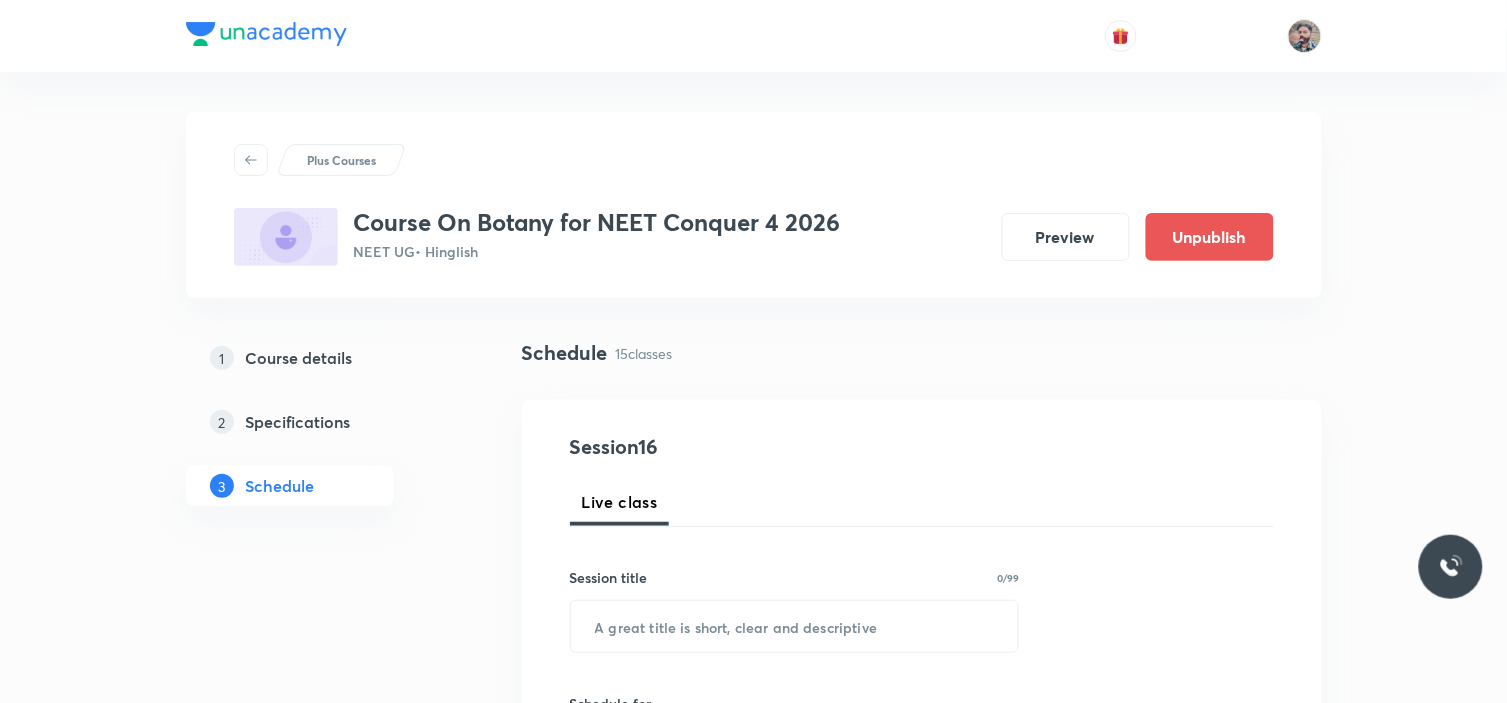 click on "Plus Courses Course On Botany for NEET Conquer 4 2026 NEET UG  • Hinglish Preview Unpublish 1 Course details 2 Specifications 3 Schedule Schedule 15  classes Session  16 Live class Session title 0/99 ​ Schedule for [DATE], [TIME] ​ Duration (in minutes) ​   Session type Online Offline Room Select centre room Sub-concepts Select concepts that wil be covered in this session Add Cancel Jun 30 Cell The Unit of Life 01 Lesson 1 • 1:10 PM • 80 min  • Room Room 101 Cell - Unit of Life Jul 3 Cell The Unit of Life 02 Lesson 2 • 1:10 PM • 80 min  • Room Room 104 Cell Theory Jul 7 Cell The Unit of Life 03 Lesson 3 • 1:10 PM • 80 min  • Room Room 105 Cell - Unit of Life Jul 8 Cell The Unit of Life 04 Lesson 4 • 11:30 AM • 80 min  • Room Room 101 Cell - Unit of Life Jul 10 Cell - The Unit of Life 05 Lesson 5 • 1:10 PM • 80 min  • Room Room 102 Cell - Unit of Life Jul 14 Cell - The Unit of Life 06 Lesson 6 • 1:10 PM • 80 min  • Room room 103 Jul 15 Jul 16 Jul 24" at bounding box center (753, 1964) 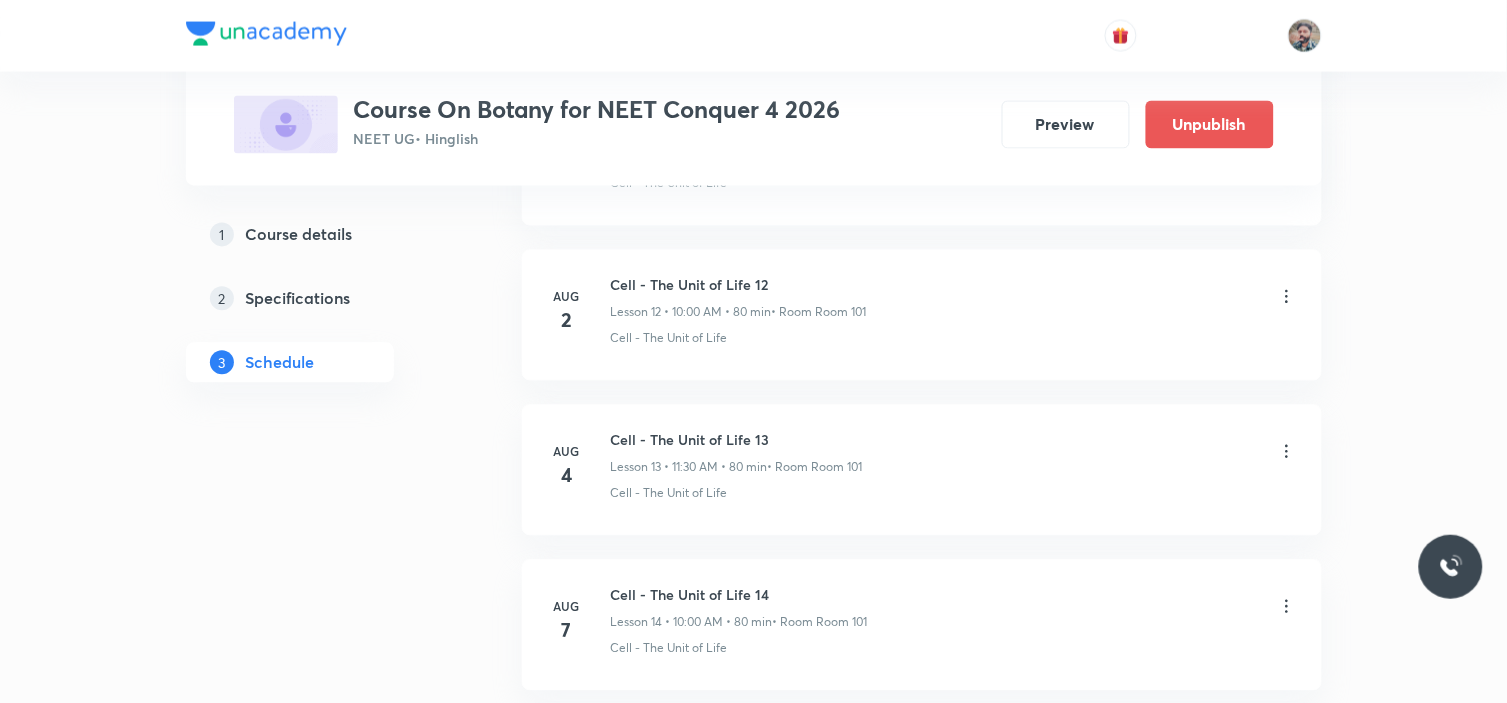 scroll, scrollTop: 3227, scrollLeft: 0, axis: vertical 